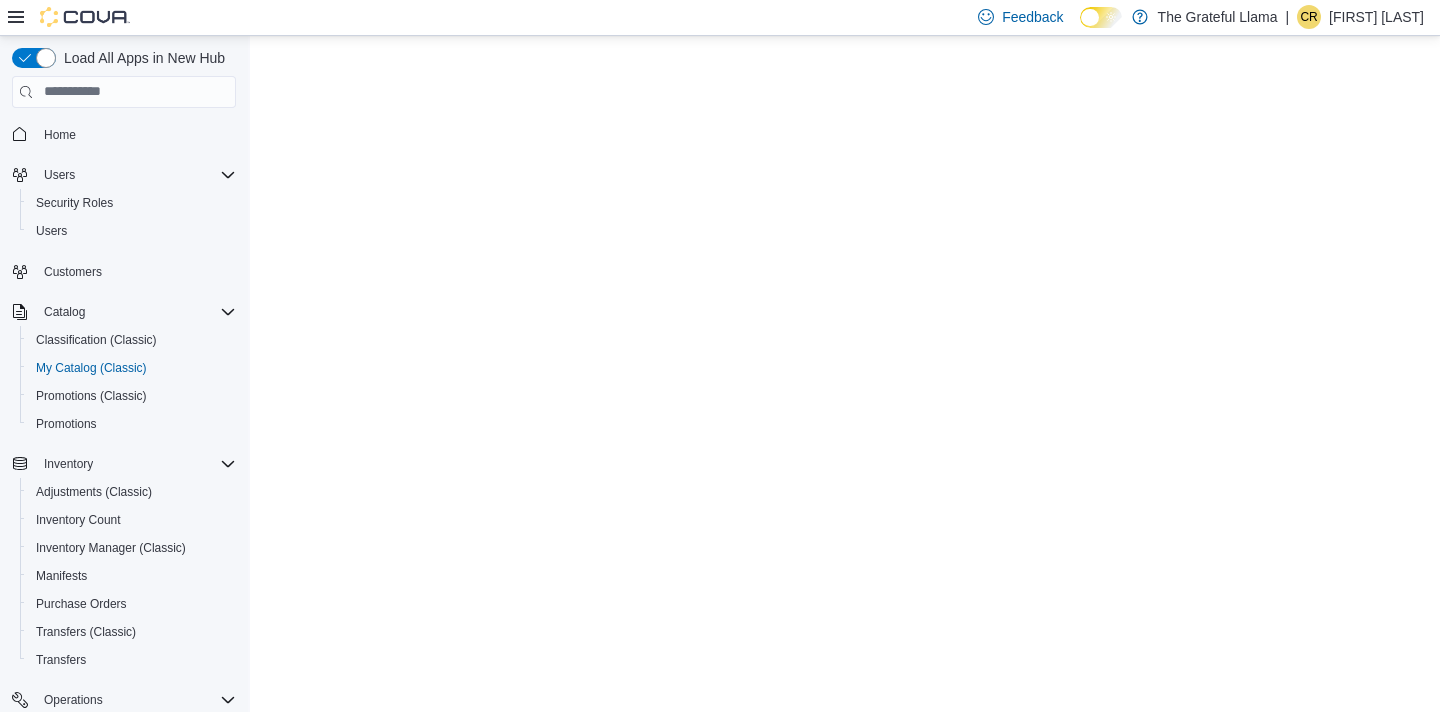scroll, scrollTop: 0, scrollLeft: 0, axis: both 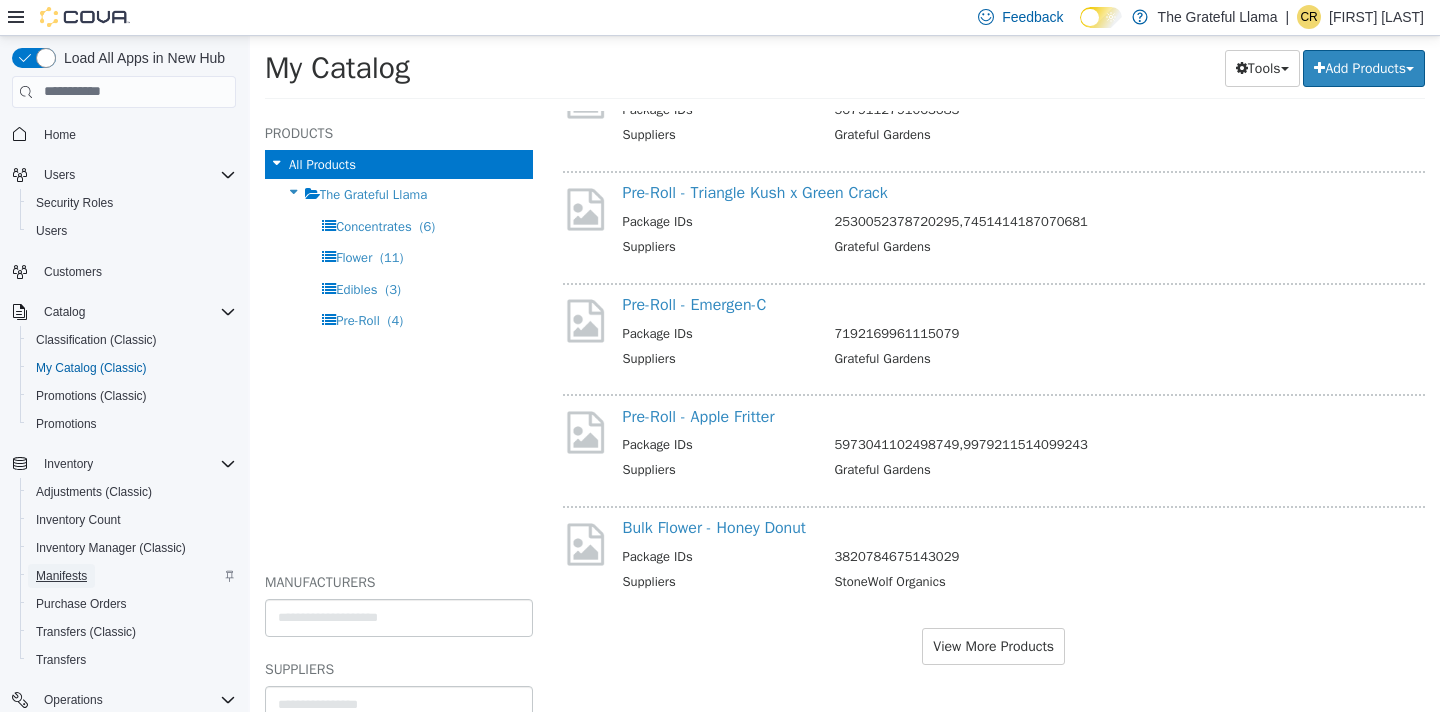 click on "Manifests" at bounding box center (61, 576) 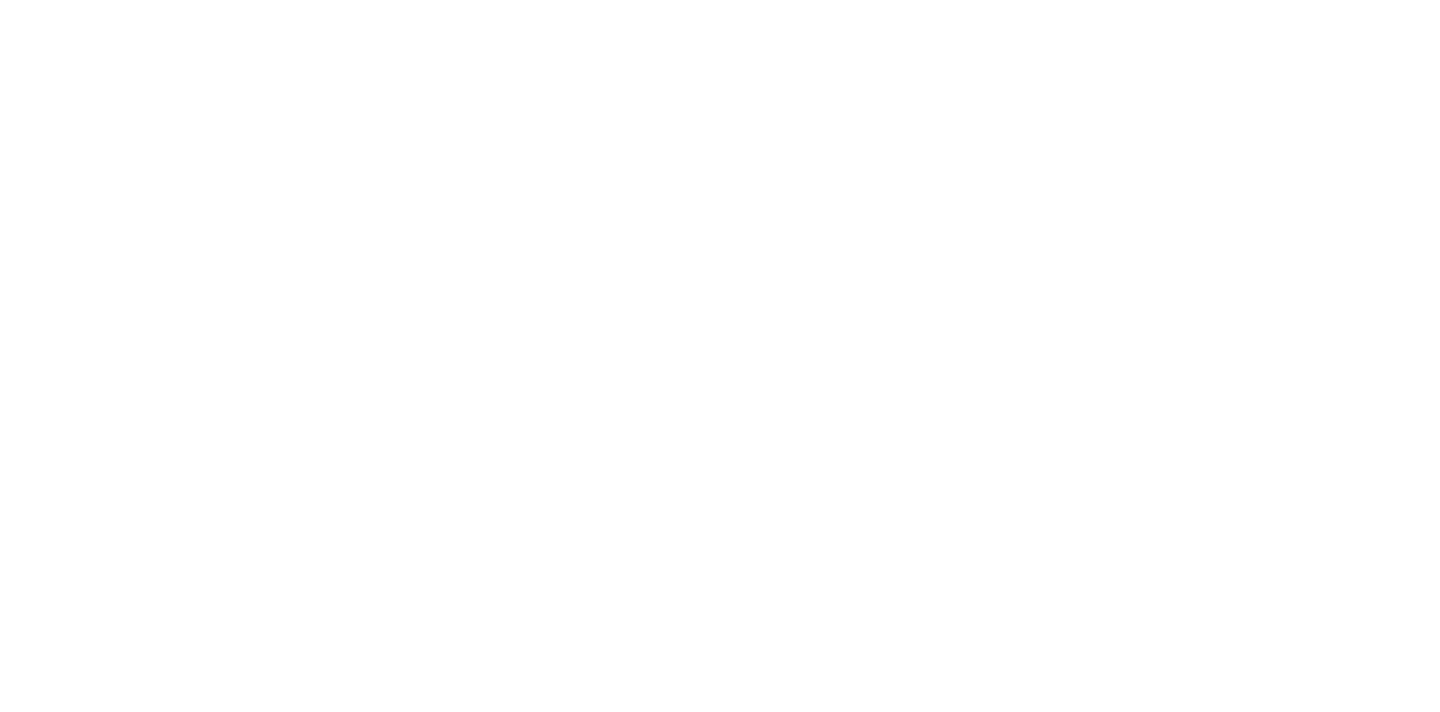 scroll, scrollTop: 0, scrollLeft: 0, axis: both 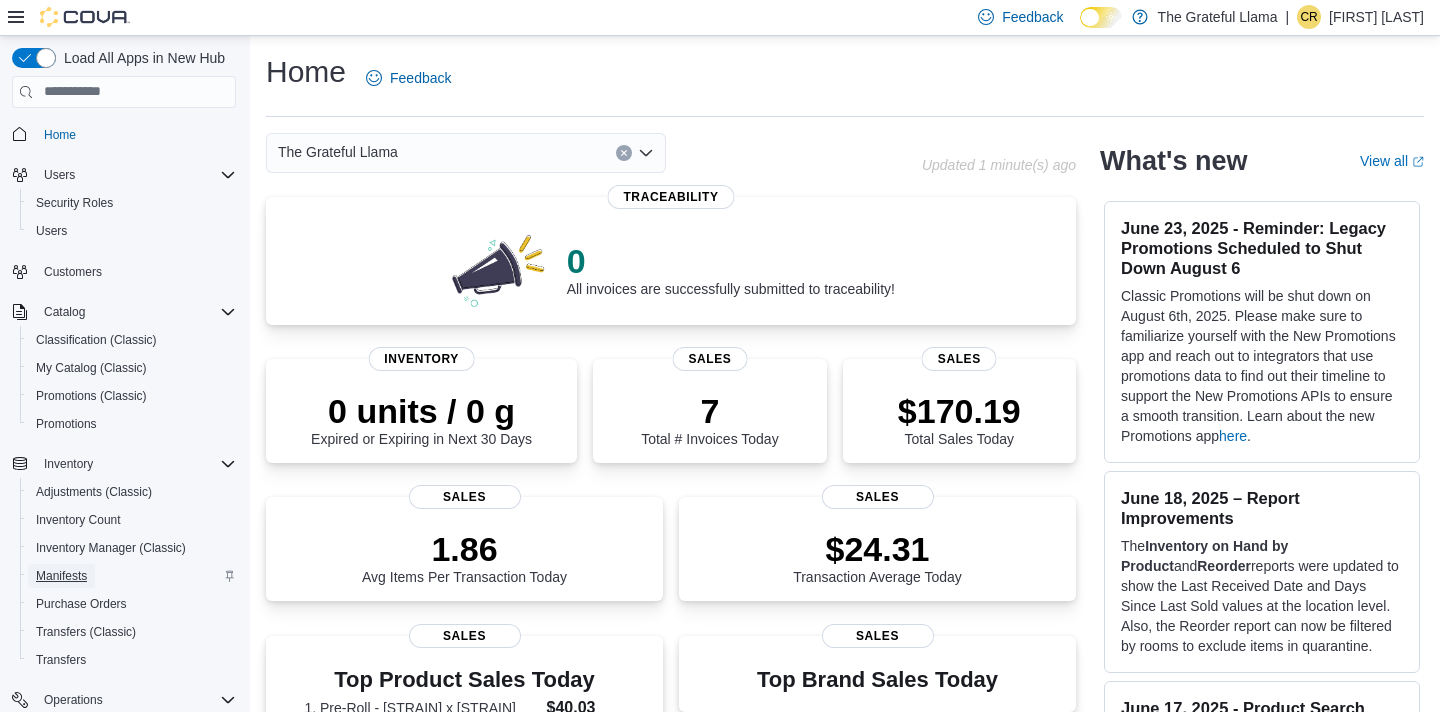 click on "Manifests" at bounding box center (61, 576) 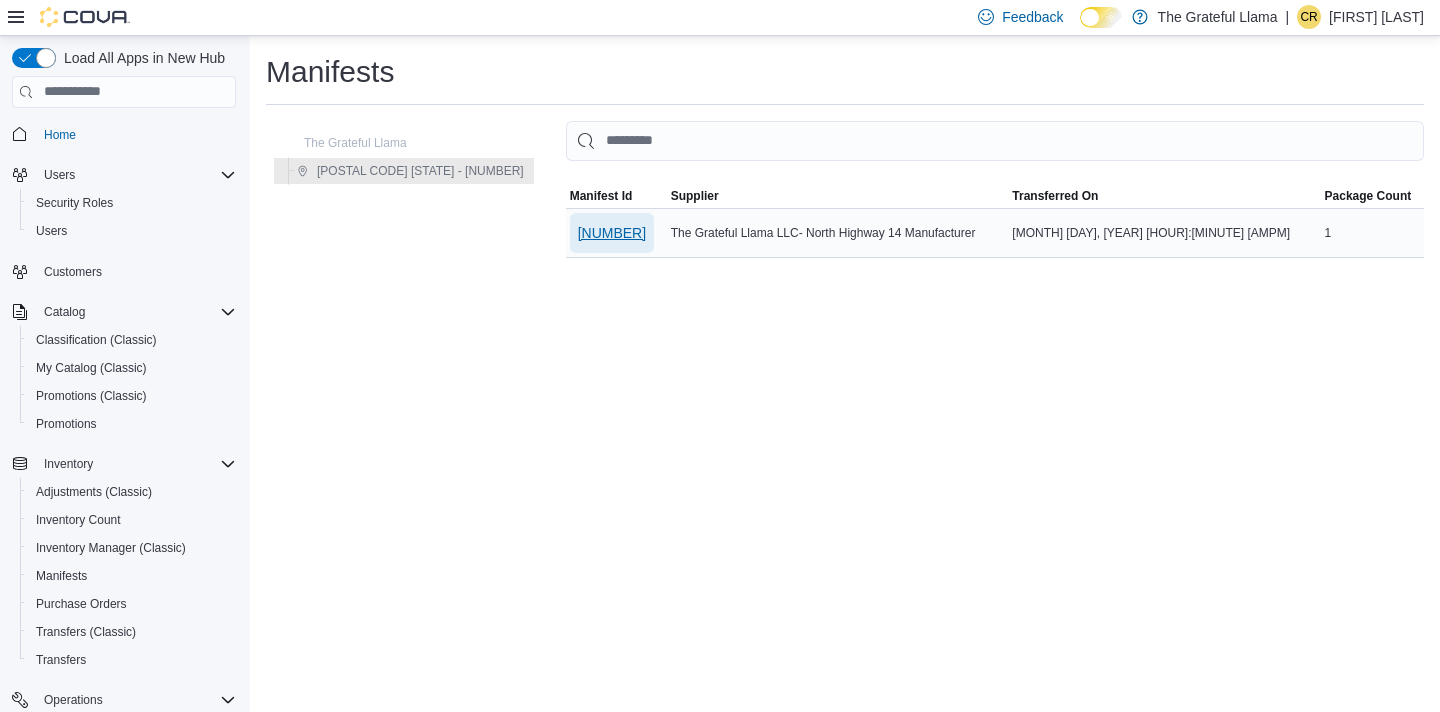 click on "[NUMBER]" at bounding box center (612, 233) 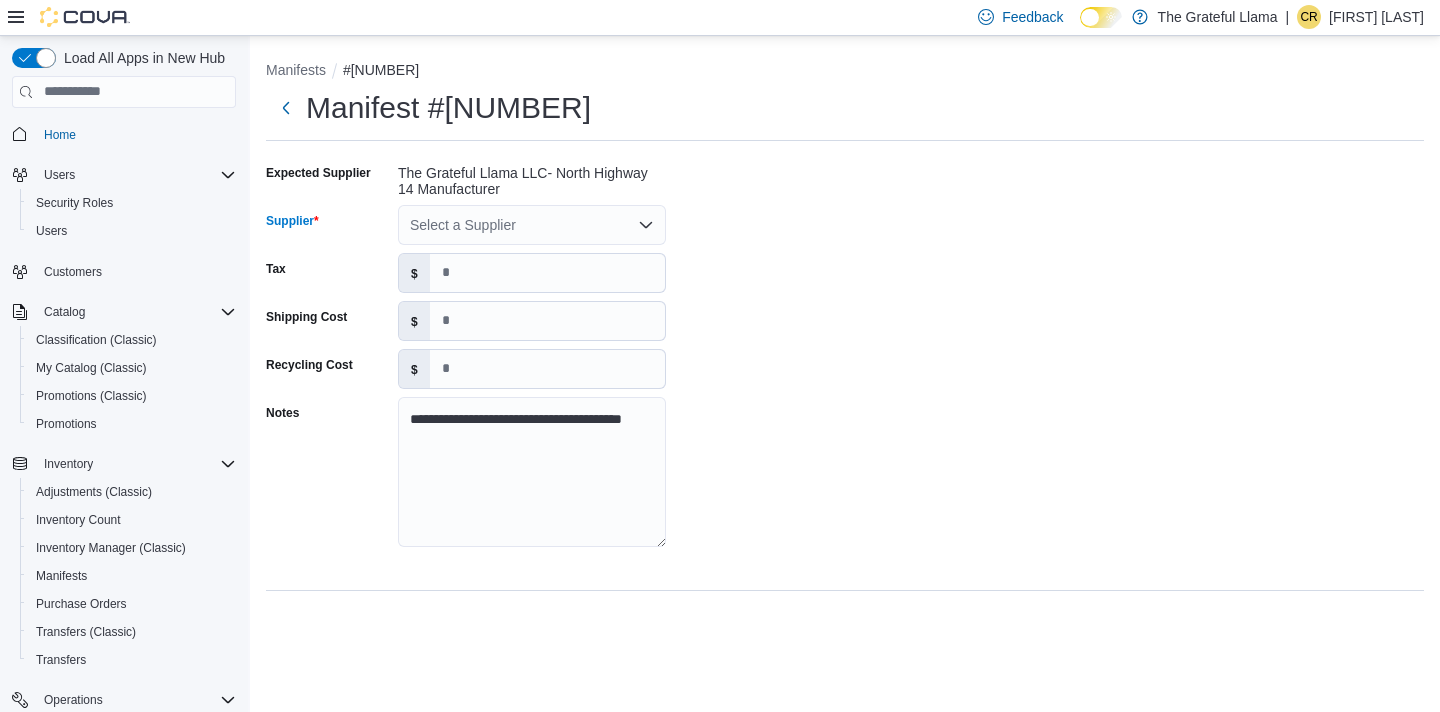 click on "Select a Supplier" at bounding box center [532, 225] 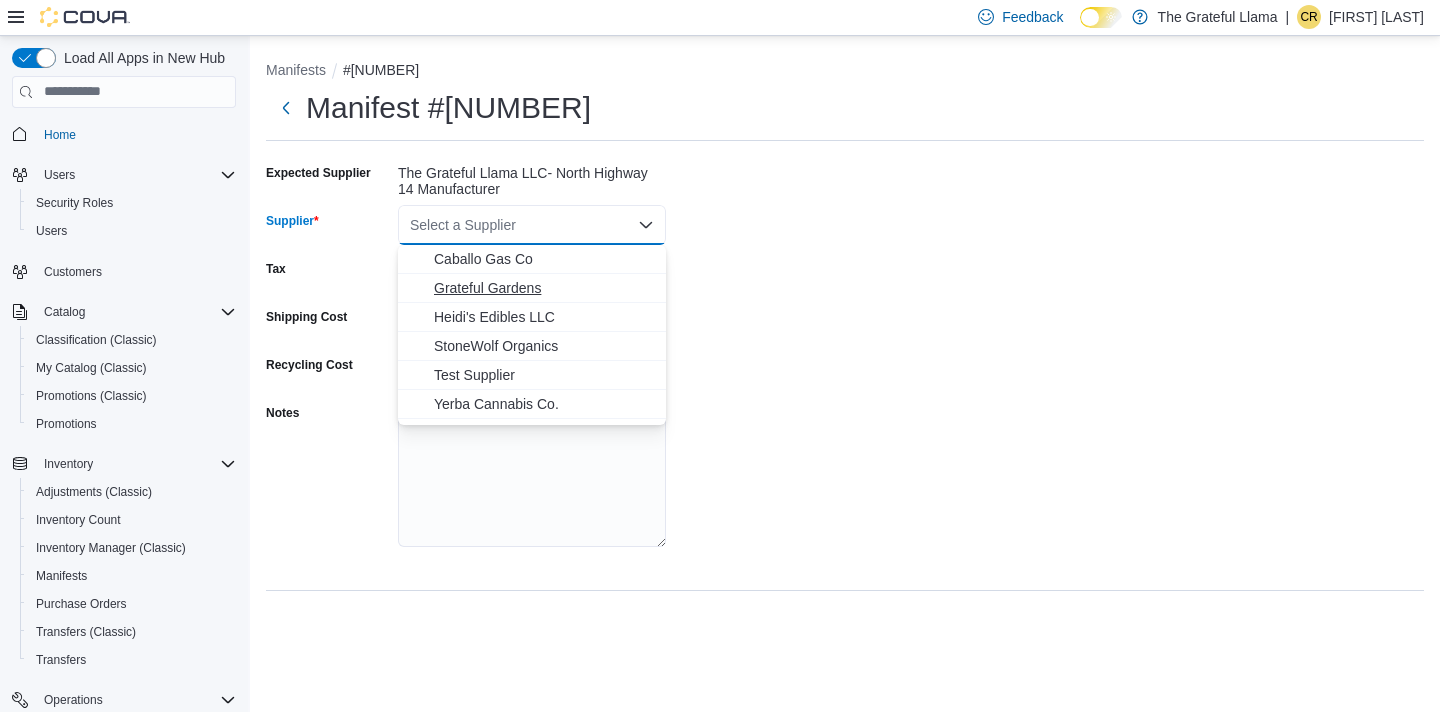 click on "Grateful Gardens" at bounding box center (544, 288) 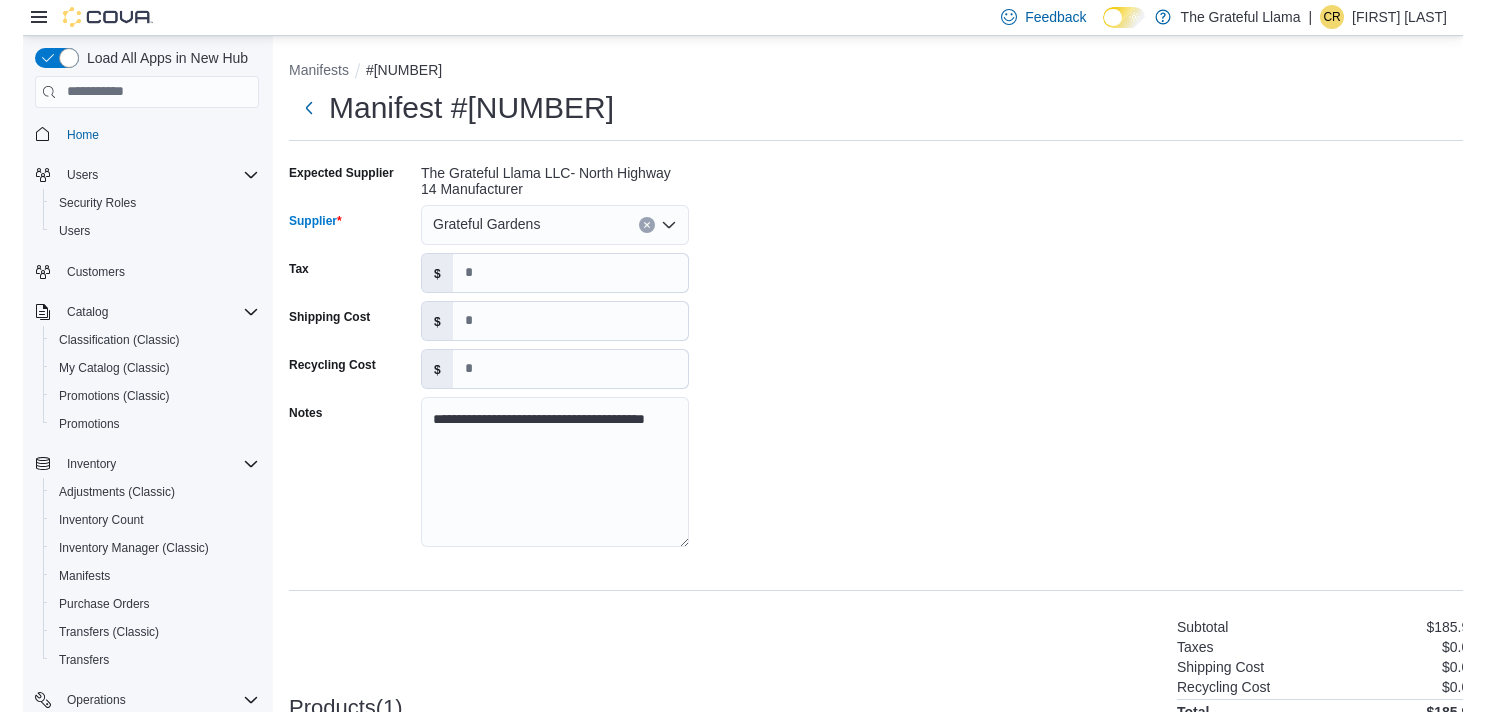 scroll, scrollTop: 184, scrollLeft: 0, axis: vertical 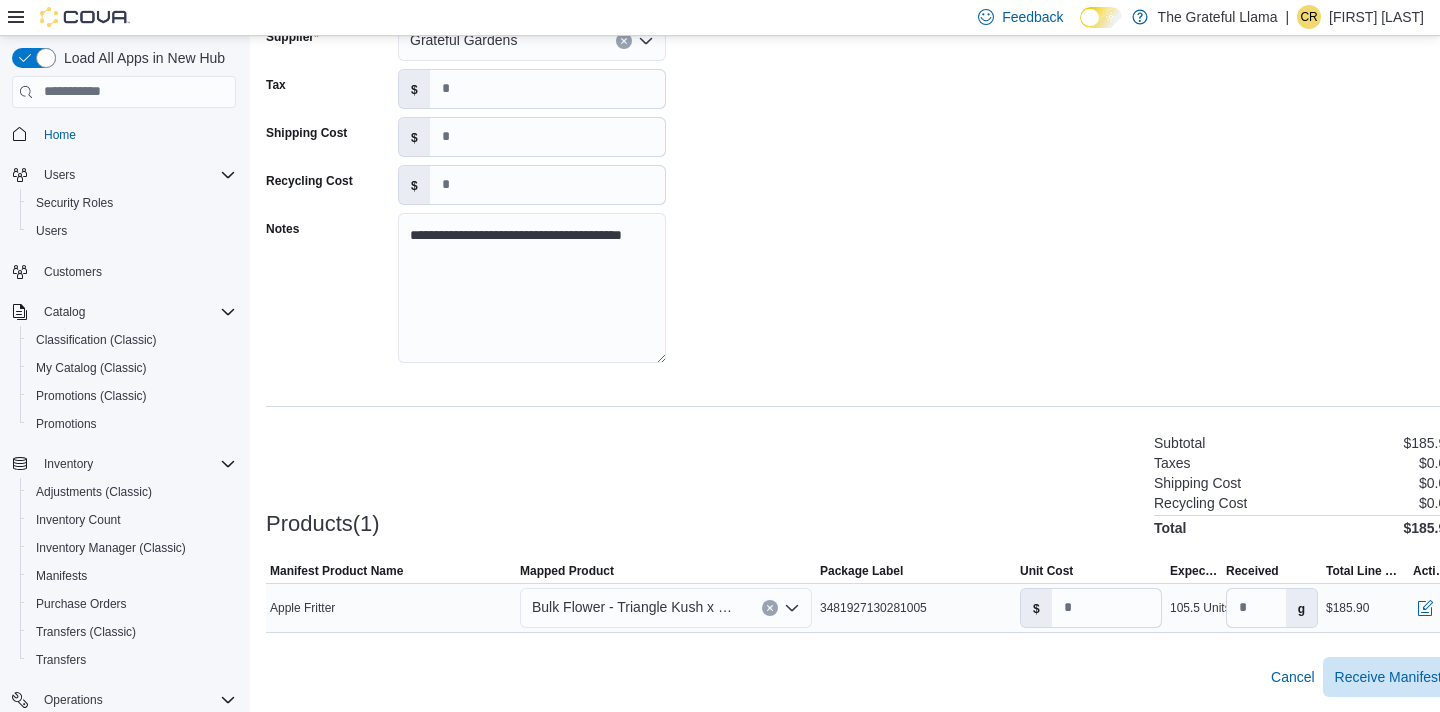 click 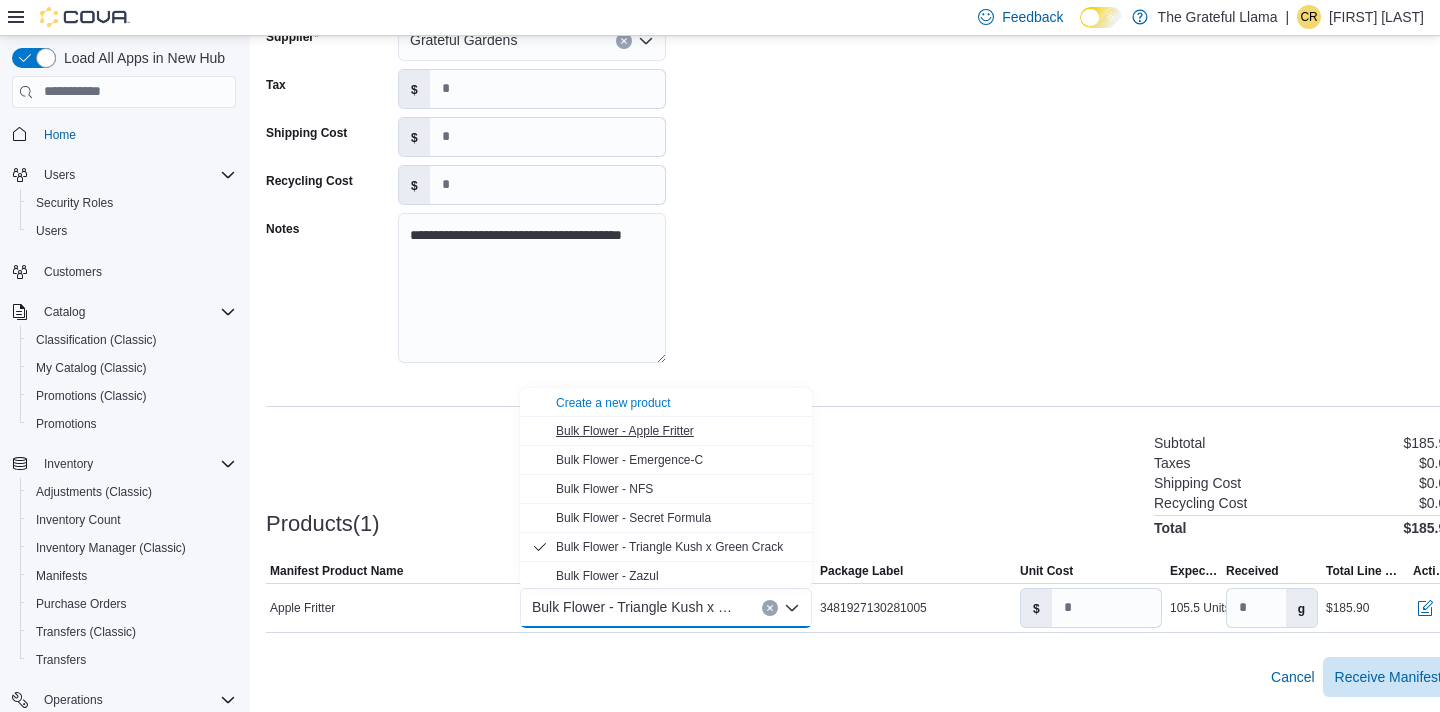 click on "Bulk Flower - Apple Fritter" at bounding box center [625, 431] 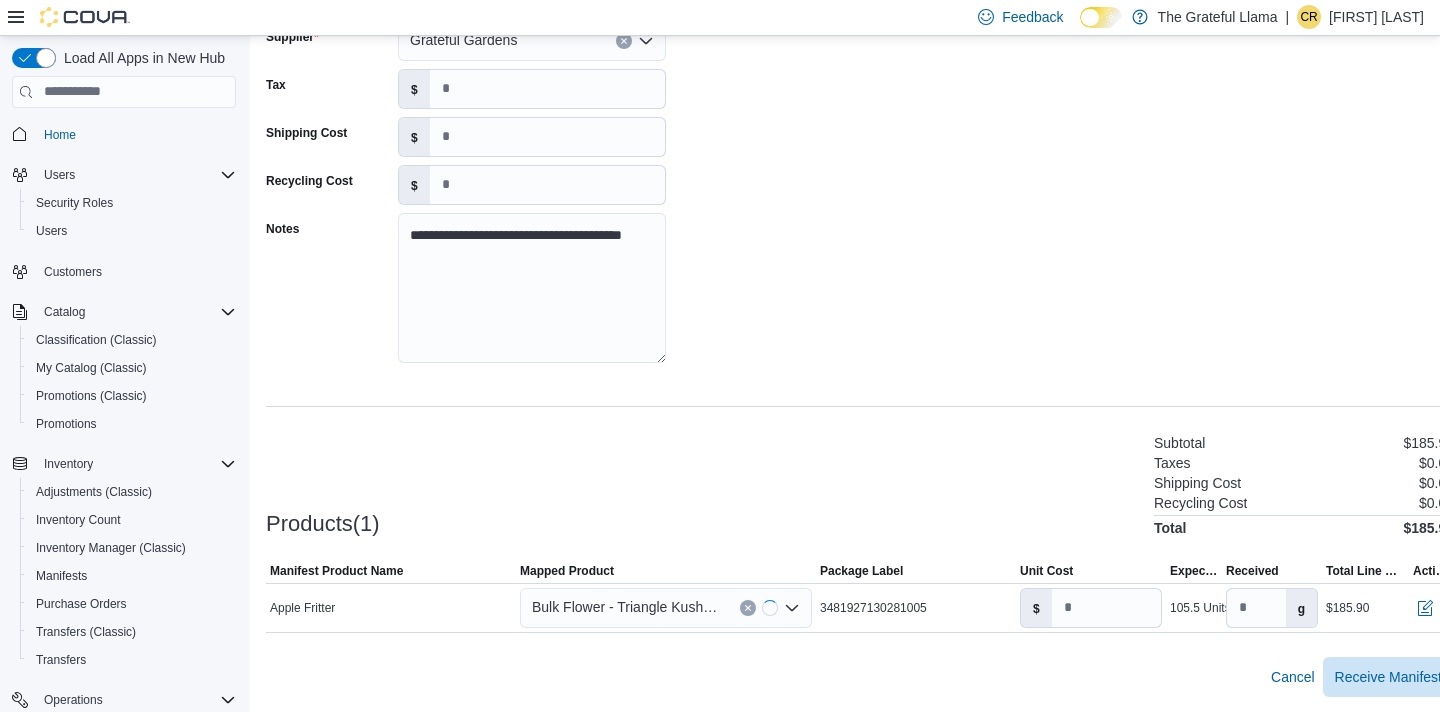 type on "*********" 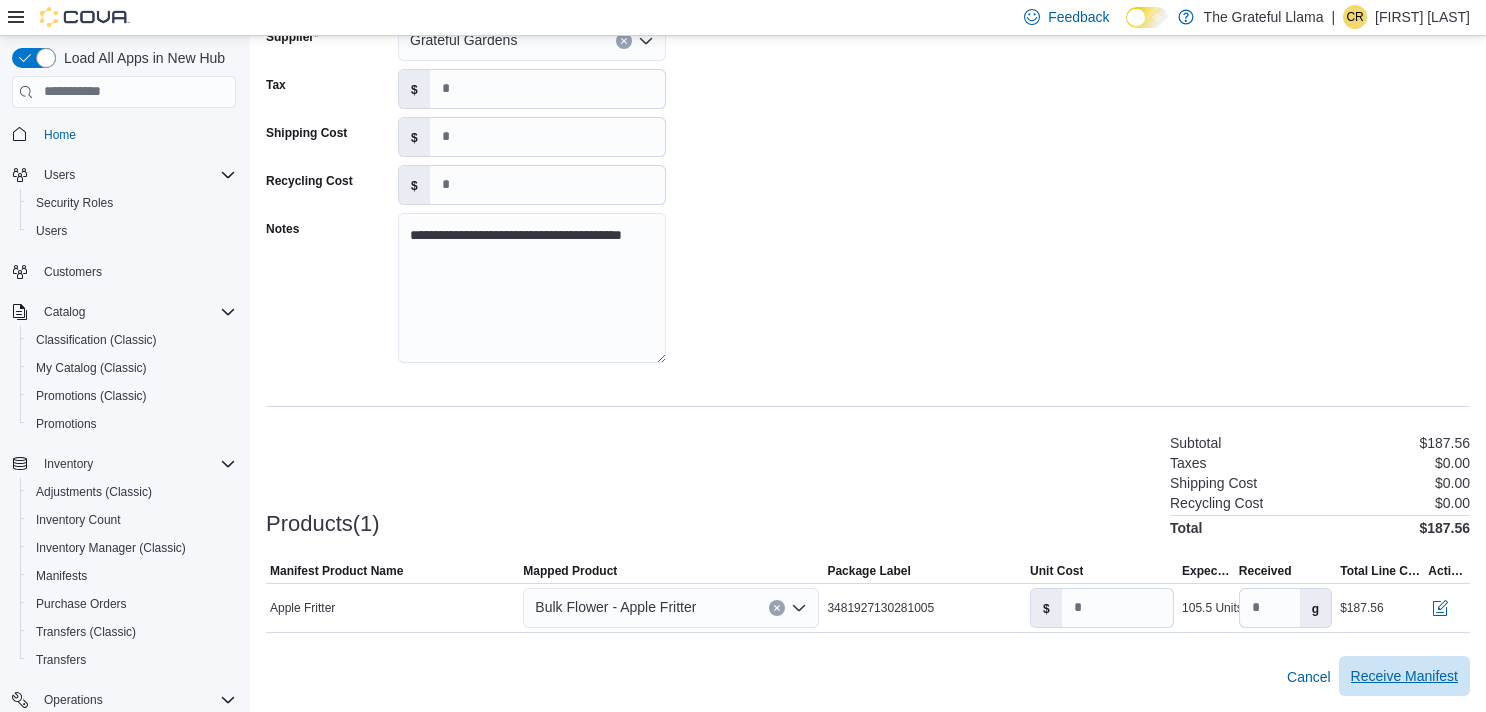 click on "Receive Manifest" at bounding box center [1404, 676] 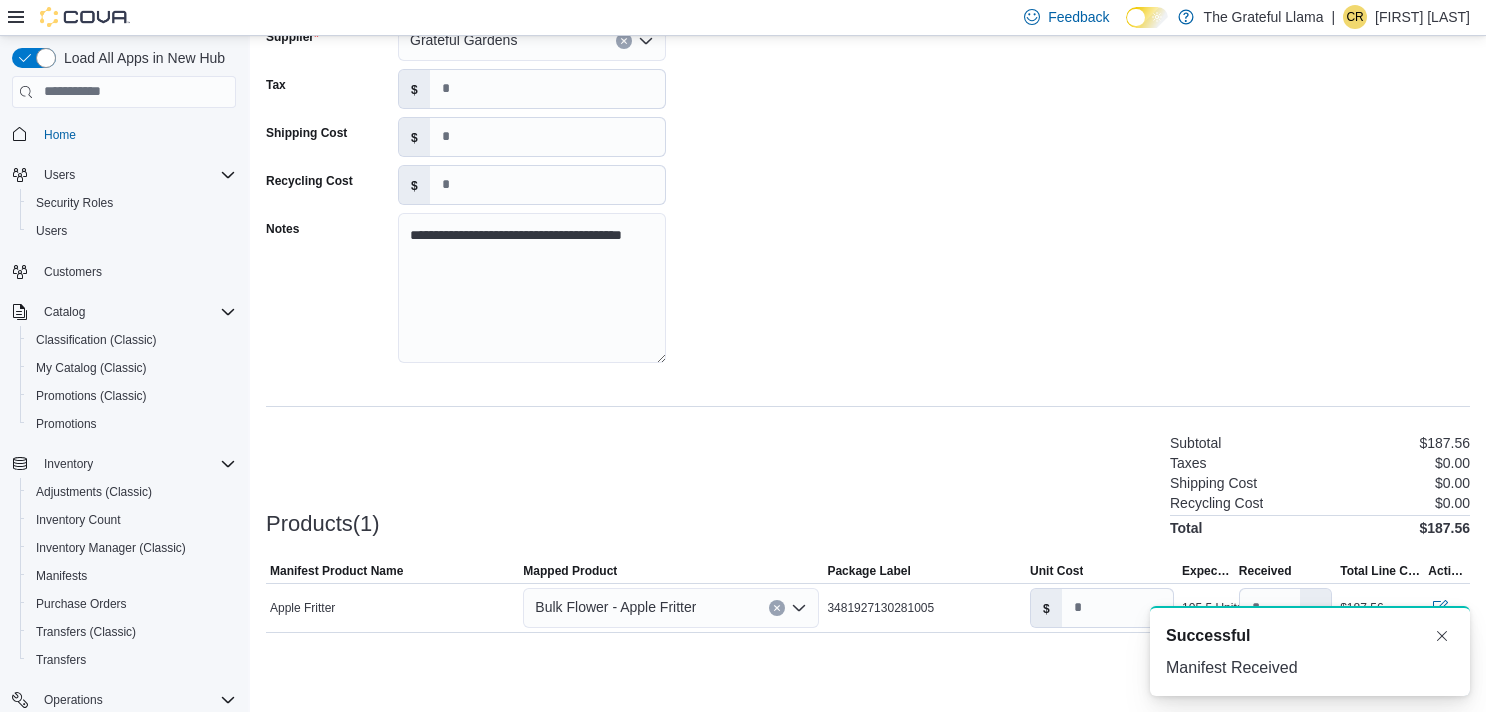scroll, scrollTop: 0, scrollLeft: 0, axis: both 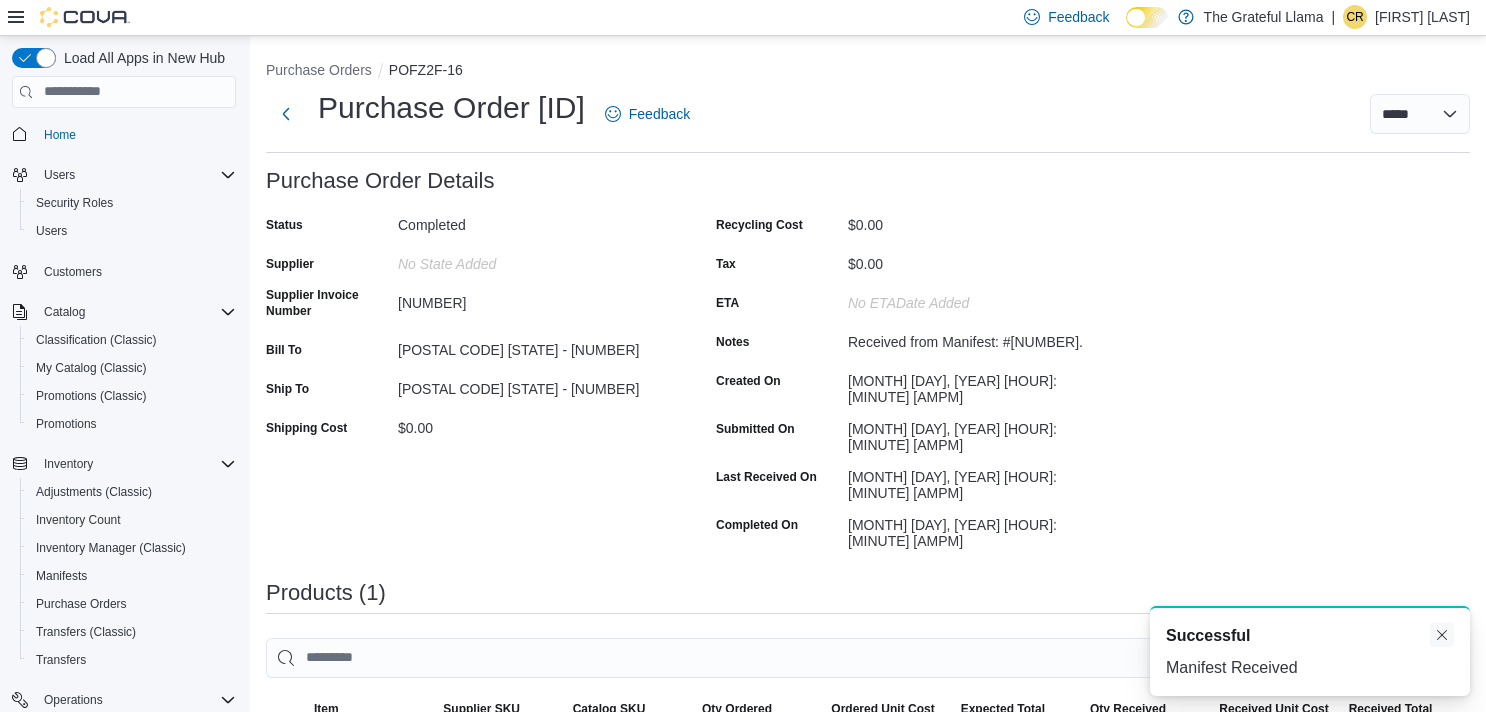 click at bounding box center [1442, 635] 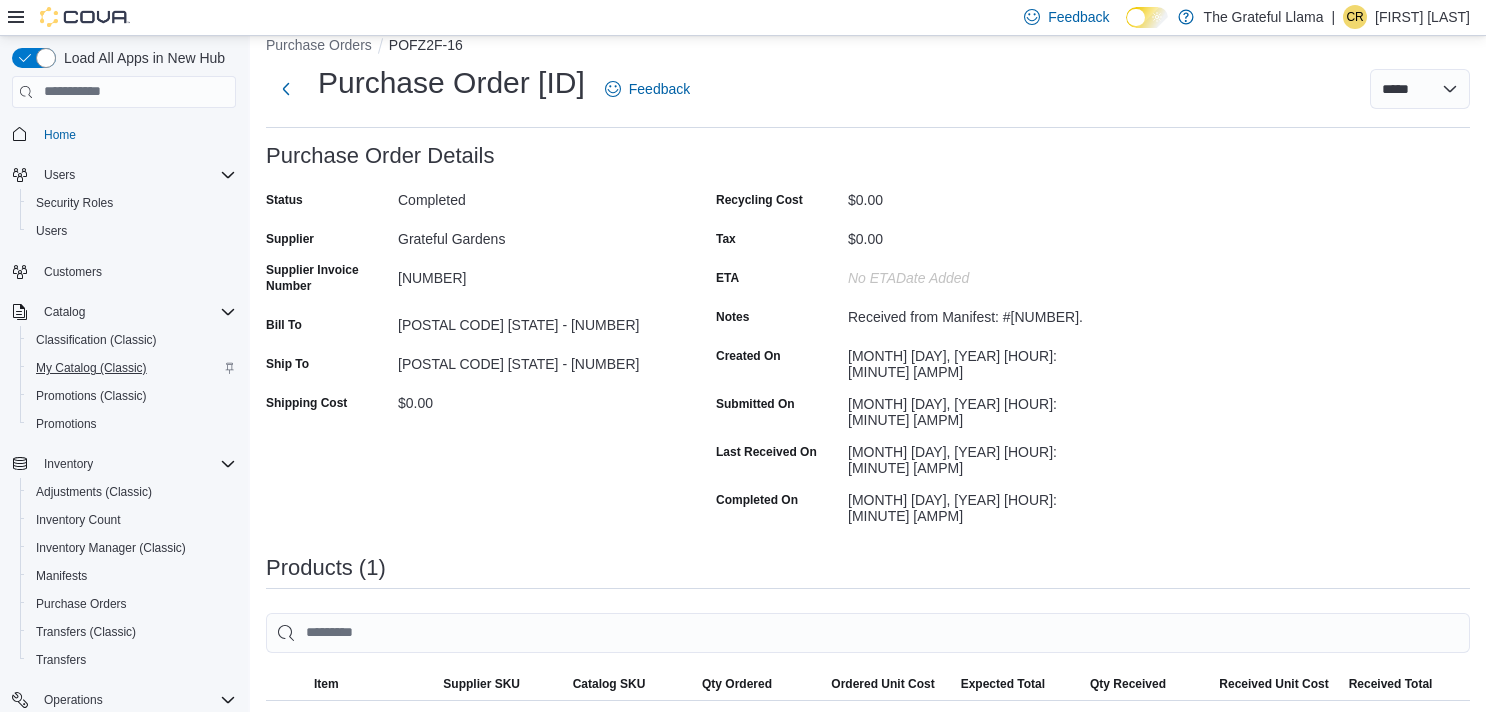 scroll, scrollTop: 0, scrollLeft: 0, axis: both 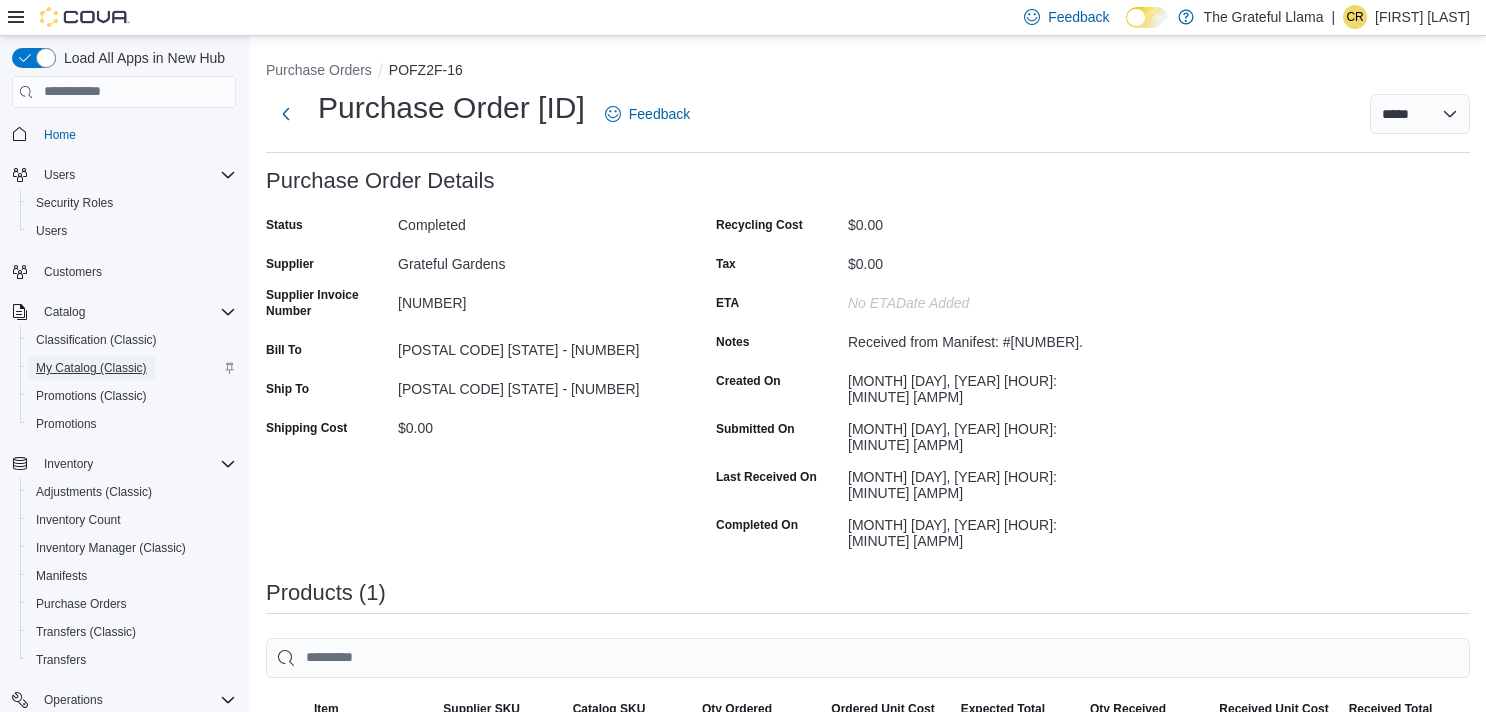 click on "My Catalog (Classic)" at bounding box center [91, 368] 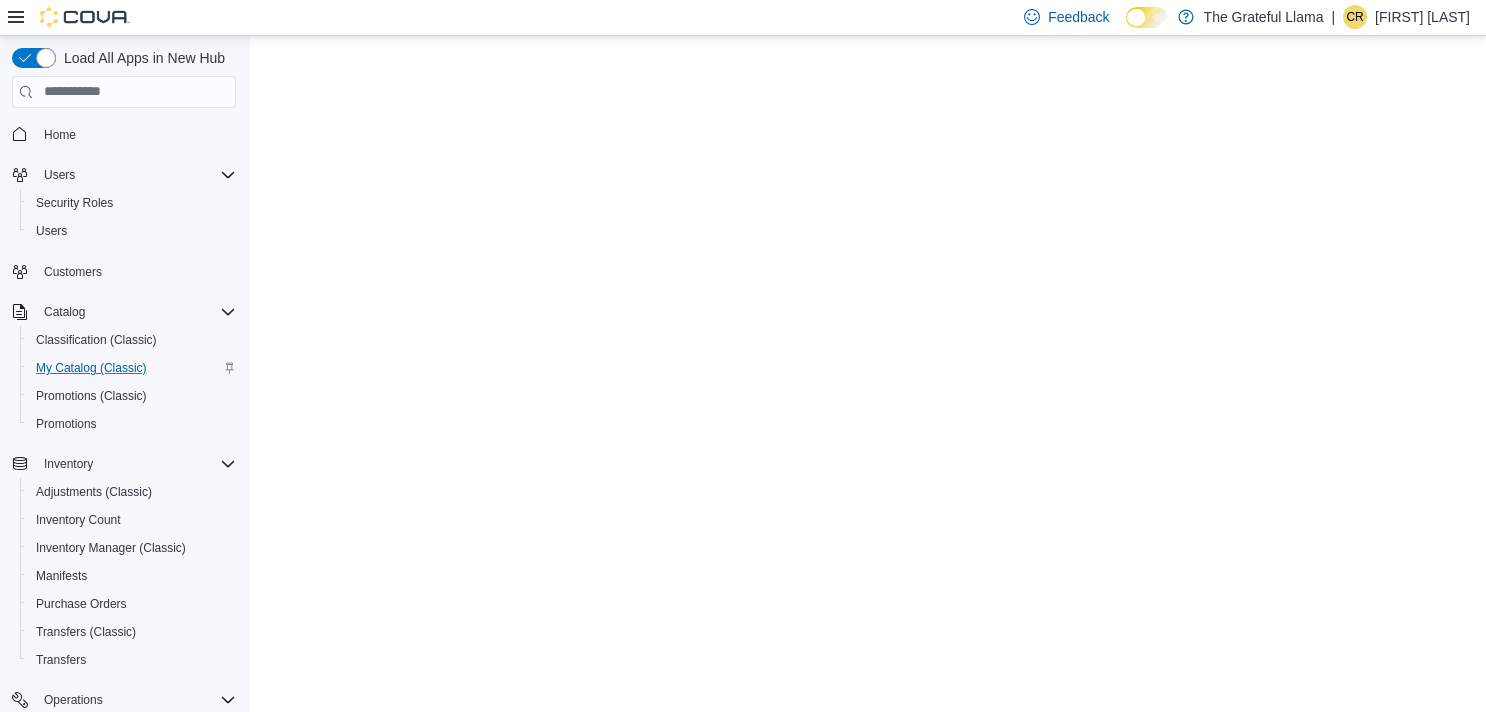 scroll, scrollTop: 0, scrollLeft: 0, axis: both 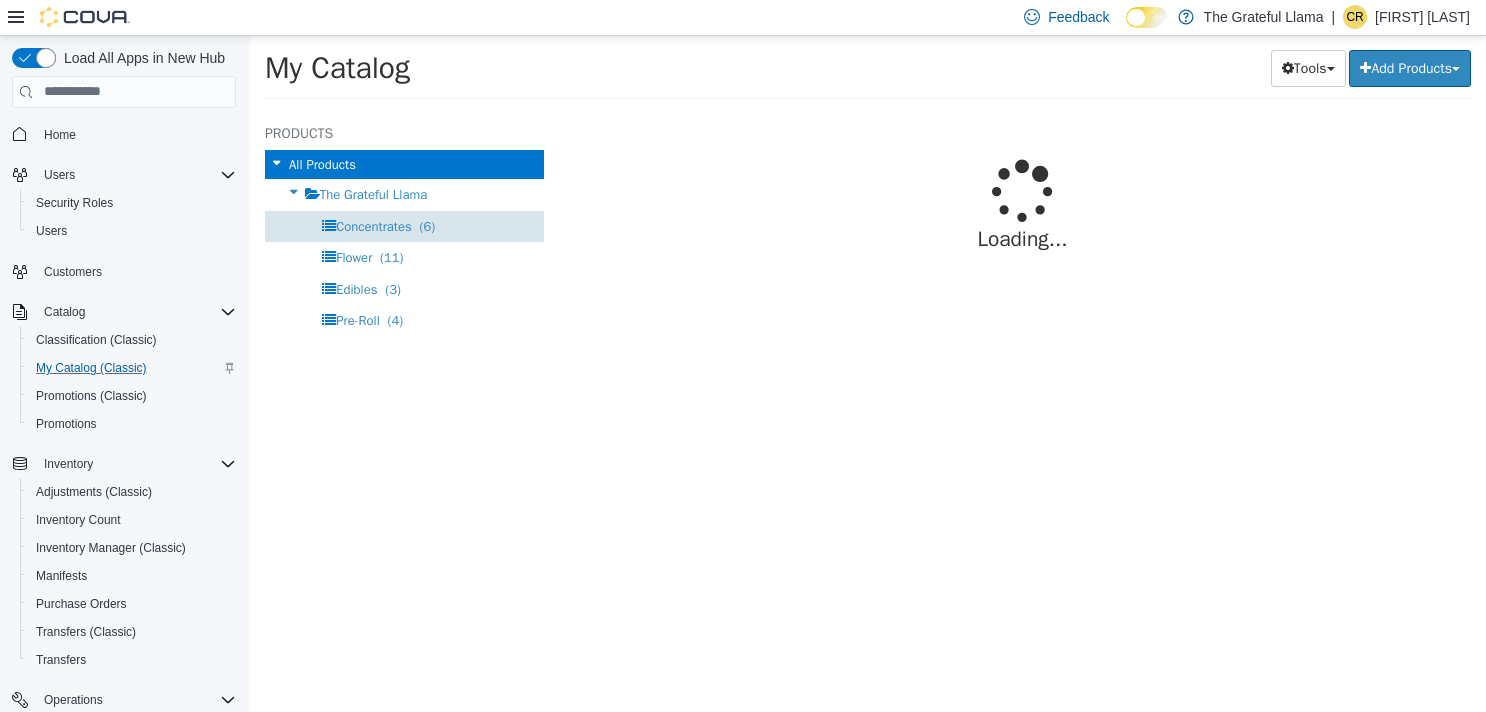 select on "**********" 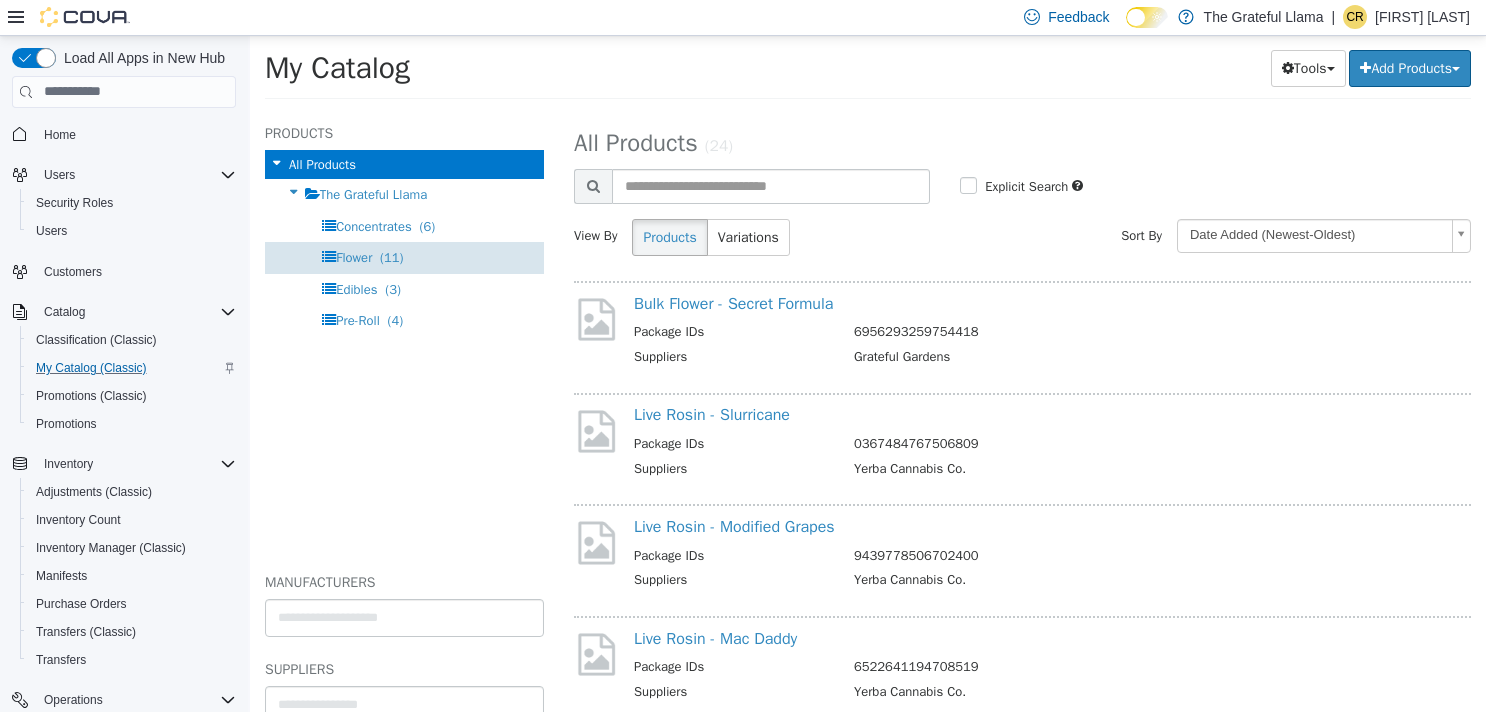 click on "Flower
(11)" at bounding box center (404, 256) 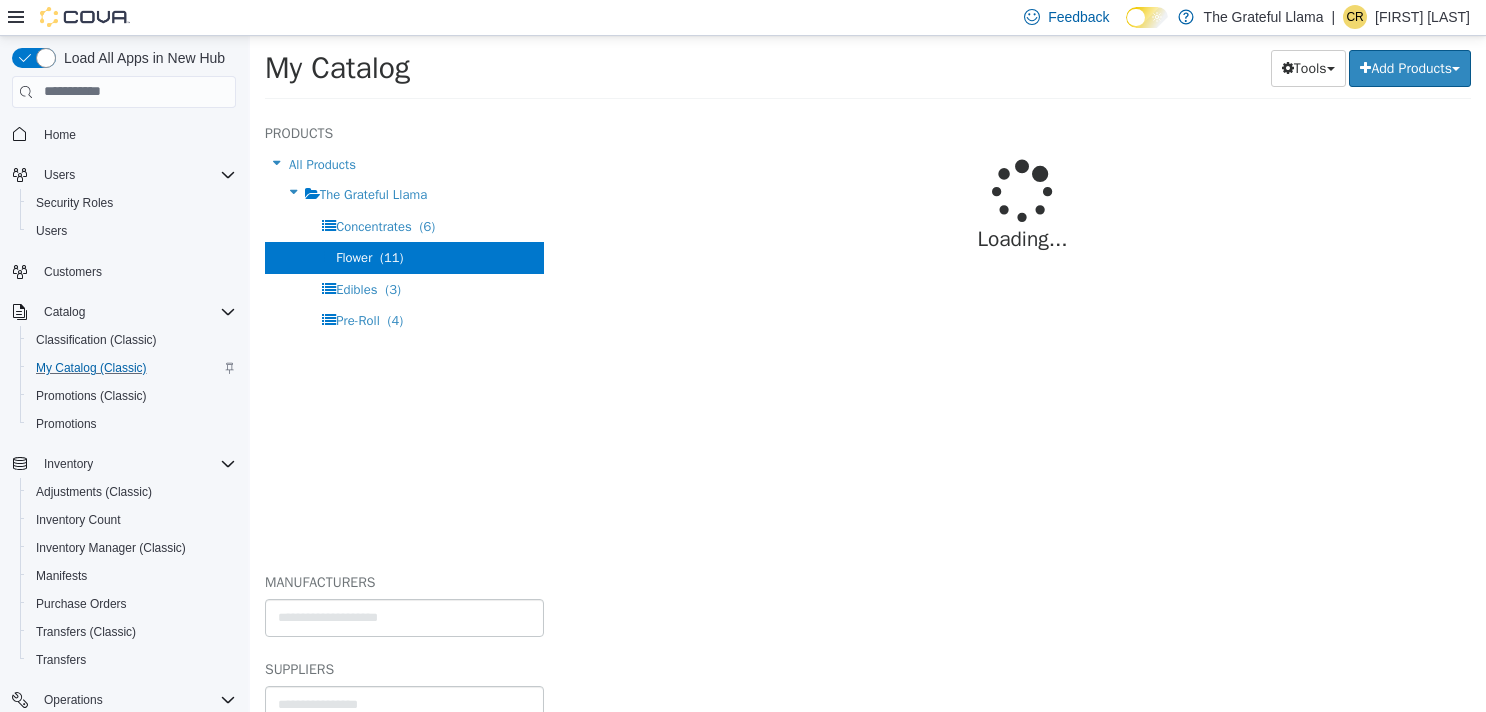 select on "**********" 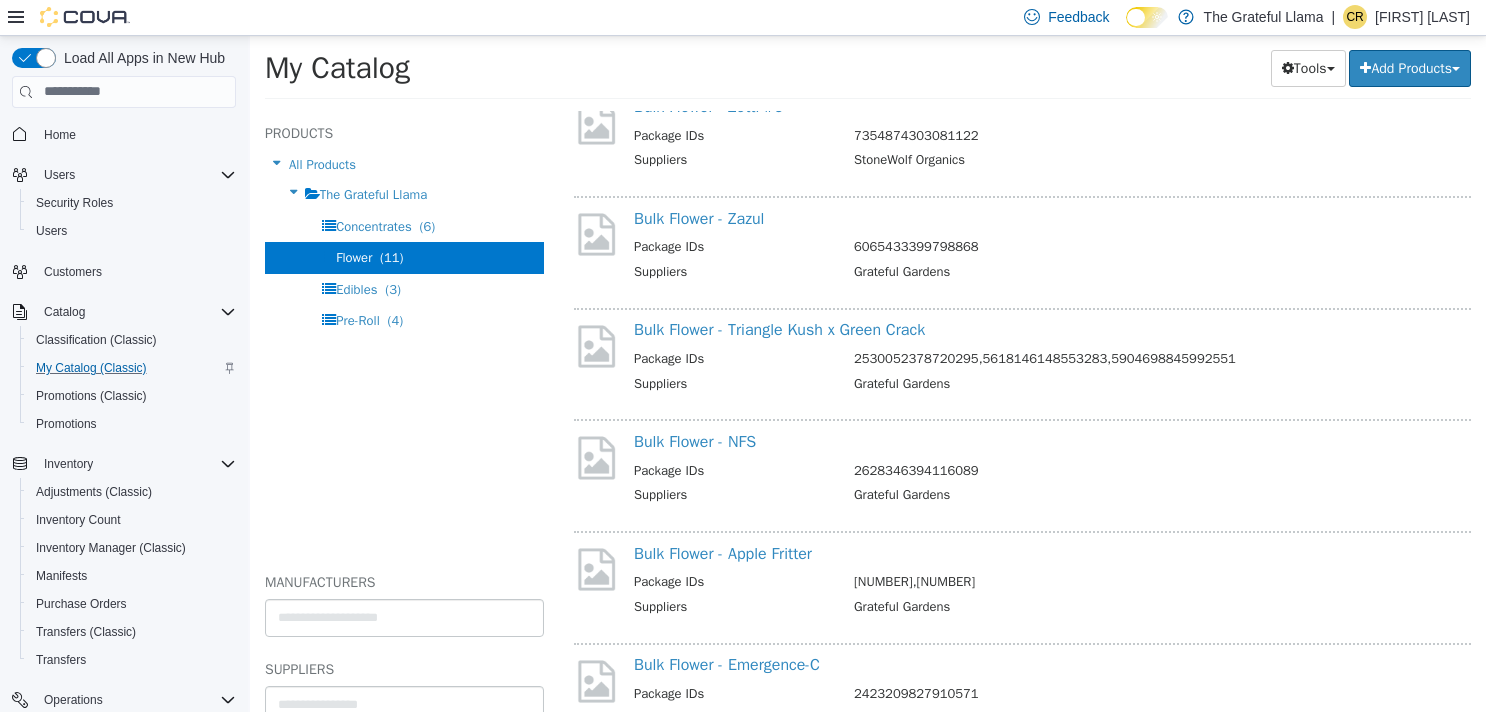 scroll, scrollTop: 833, scrollLeft: 0, axis: vertical 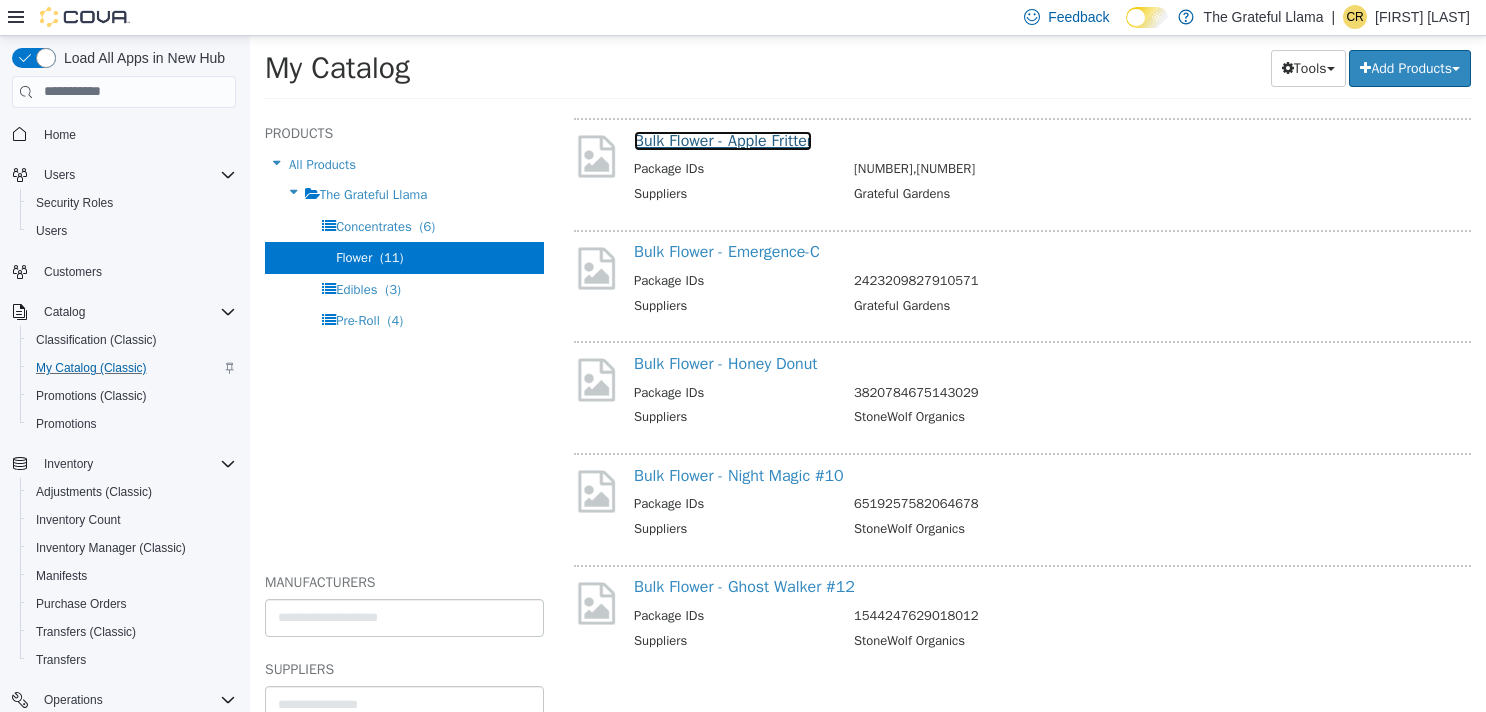 click on "Bulk Flower - Apple Fritter" at bounding box center (723, 140) 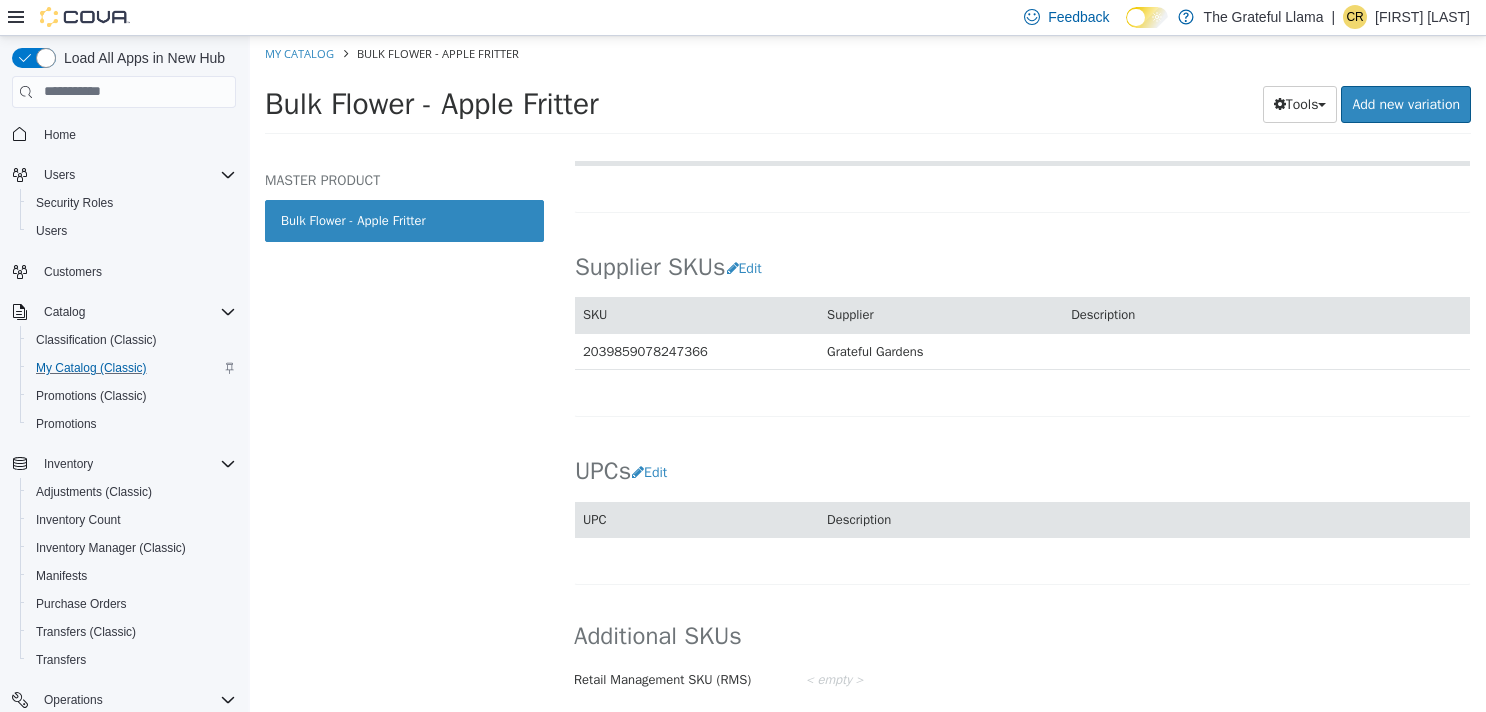 scroll, scrollTop: 0, scrollLeft: 0, axis: both 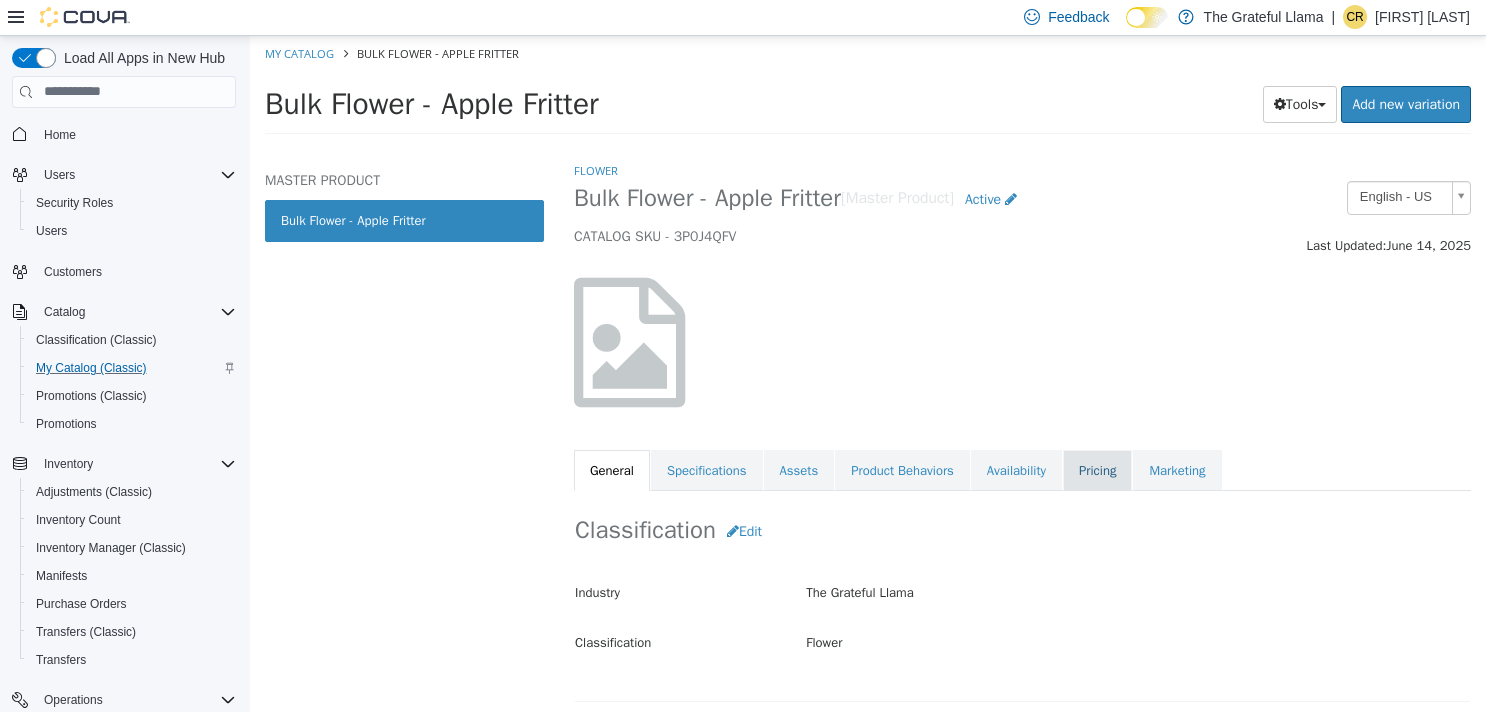 click on "Pricing" at bounding box center (1097, 470) 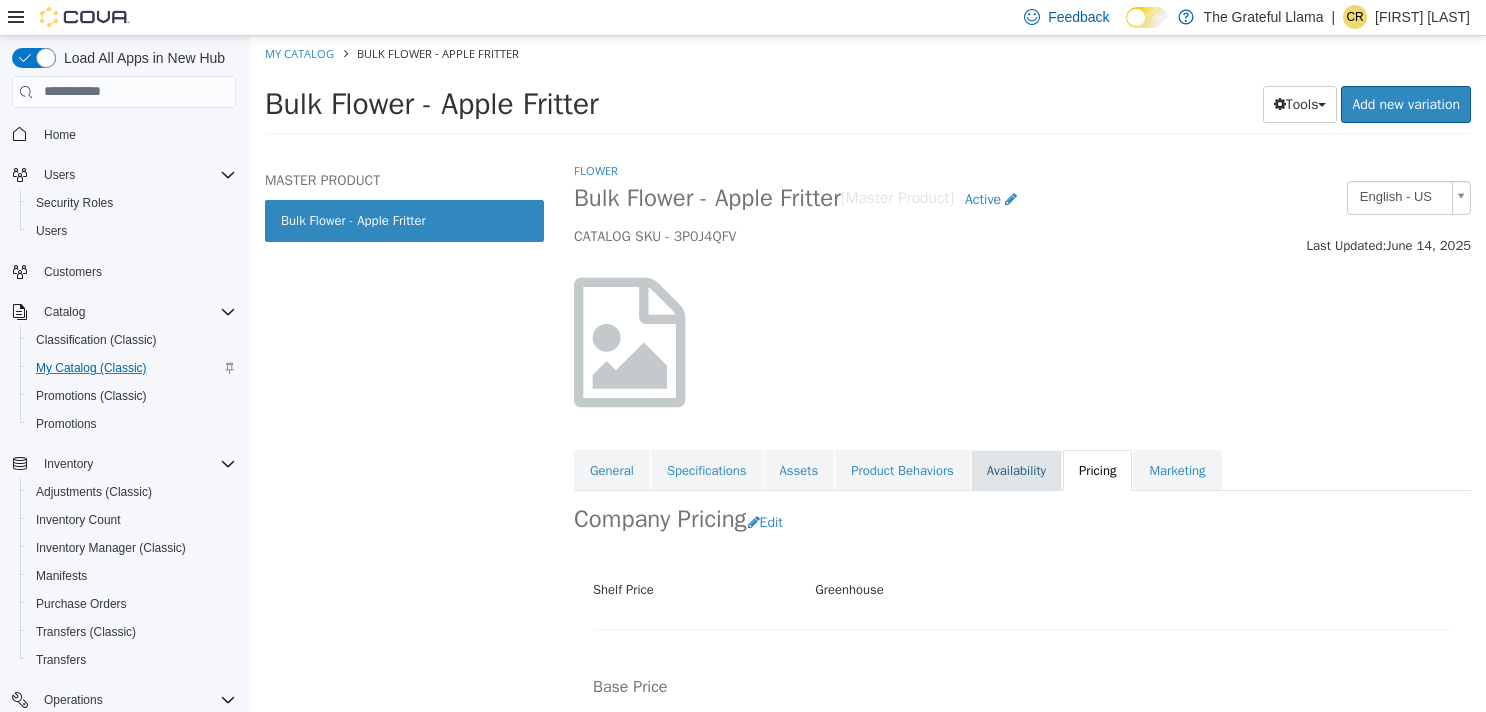 click on "Availability" at bounding box center [1016, 470] 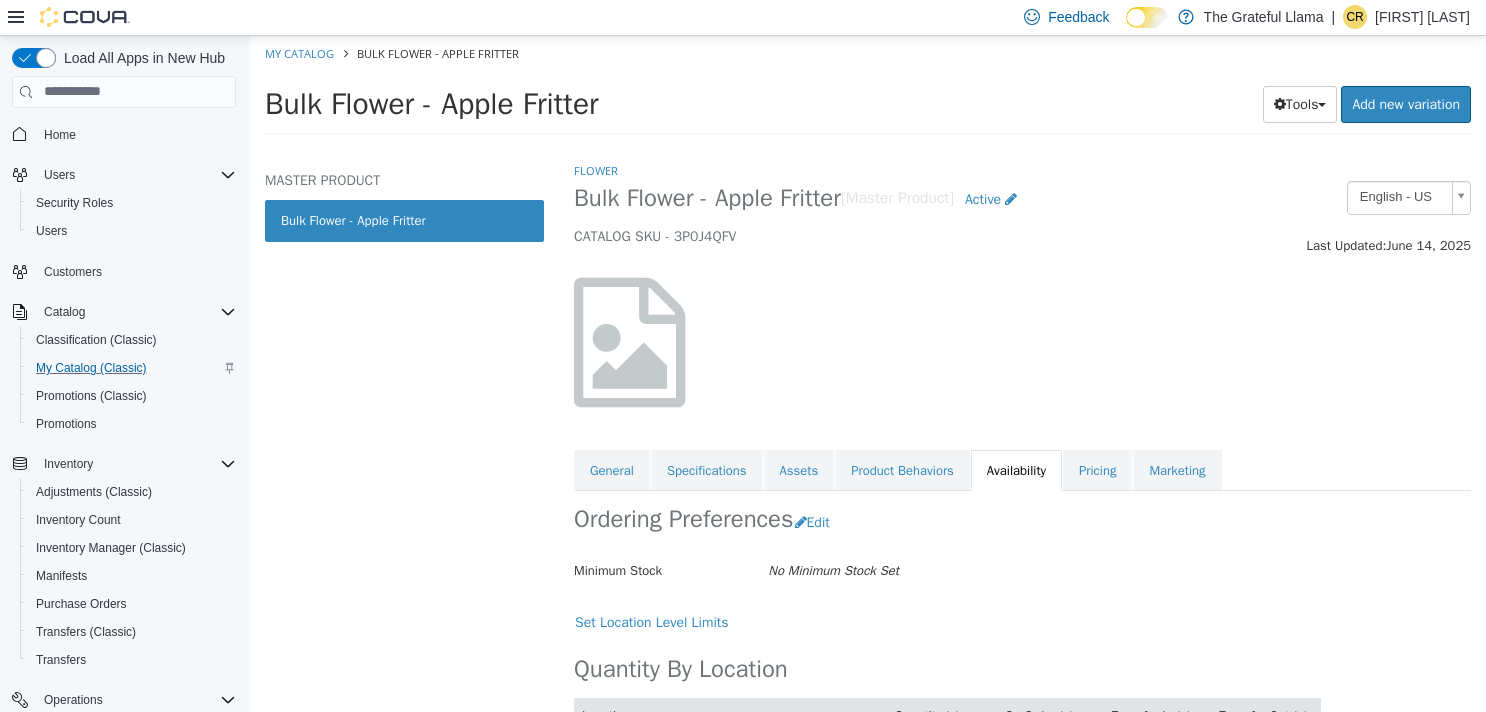 scroll, scrollTop: 97, scrollLeft: 0, axis: vertical 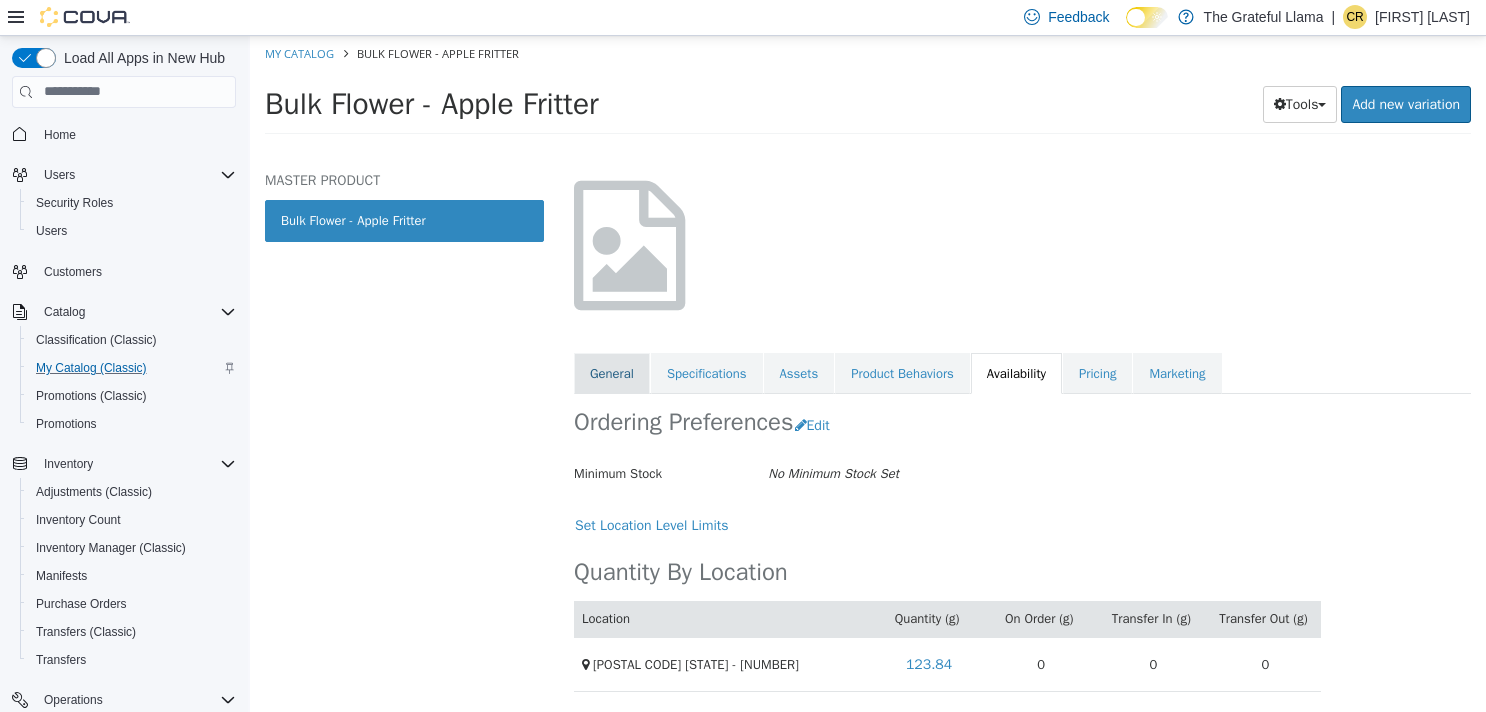 click on "General" at bounding box center [612, 373] 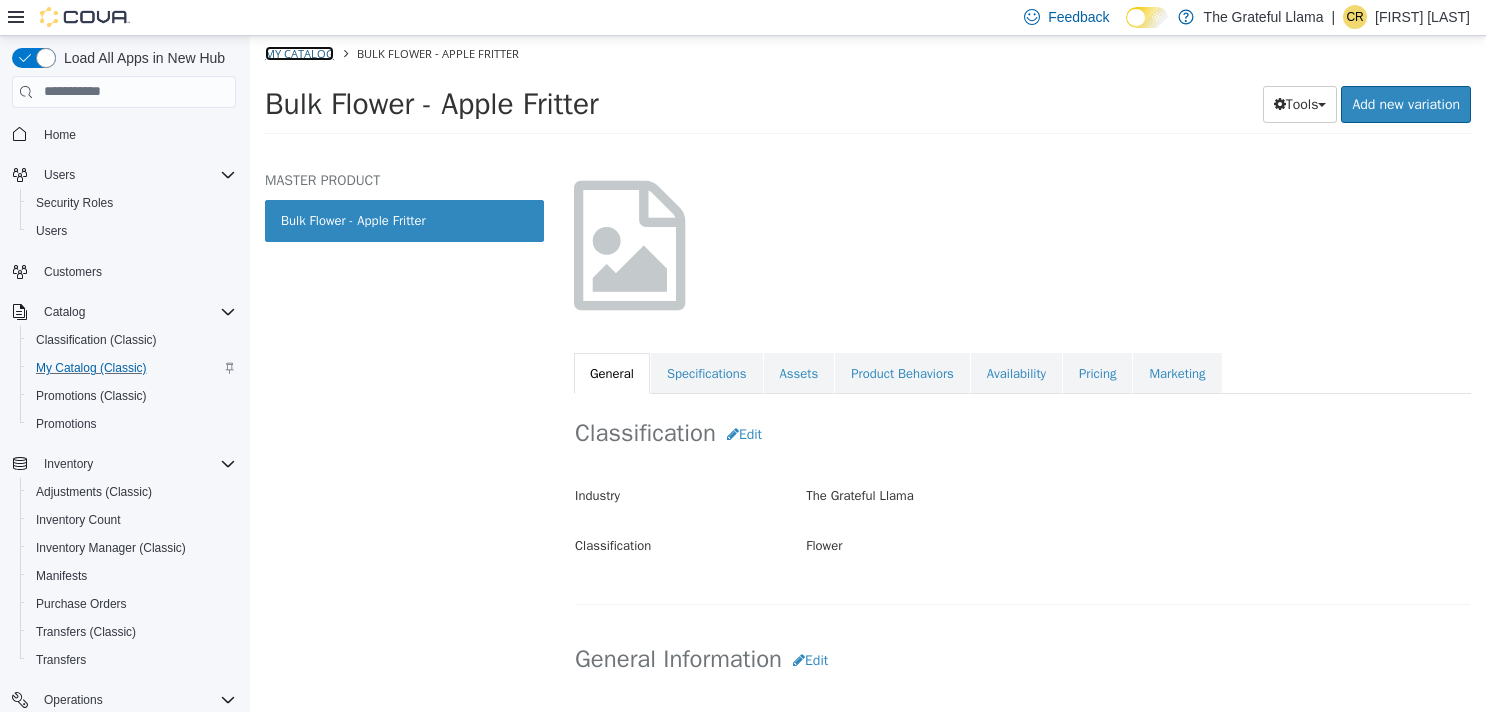click on "My Catalog" at bounding box center (299, 52) 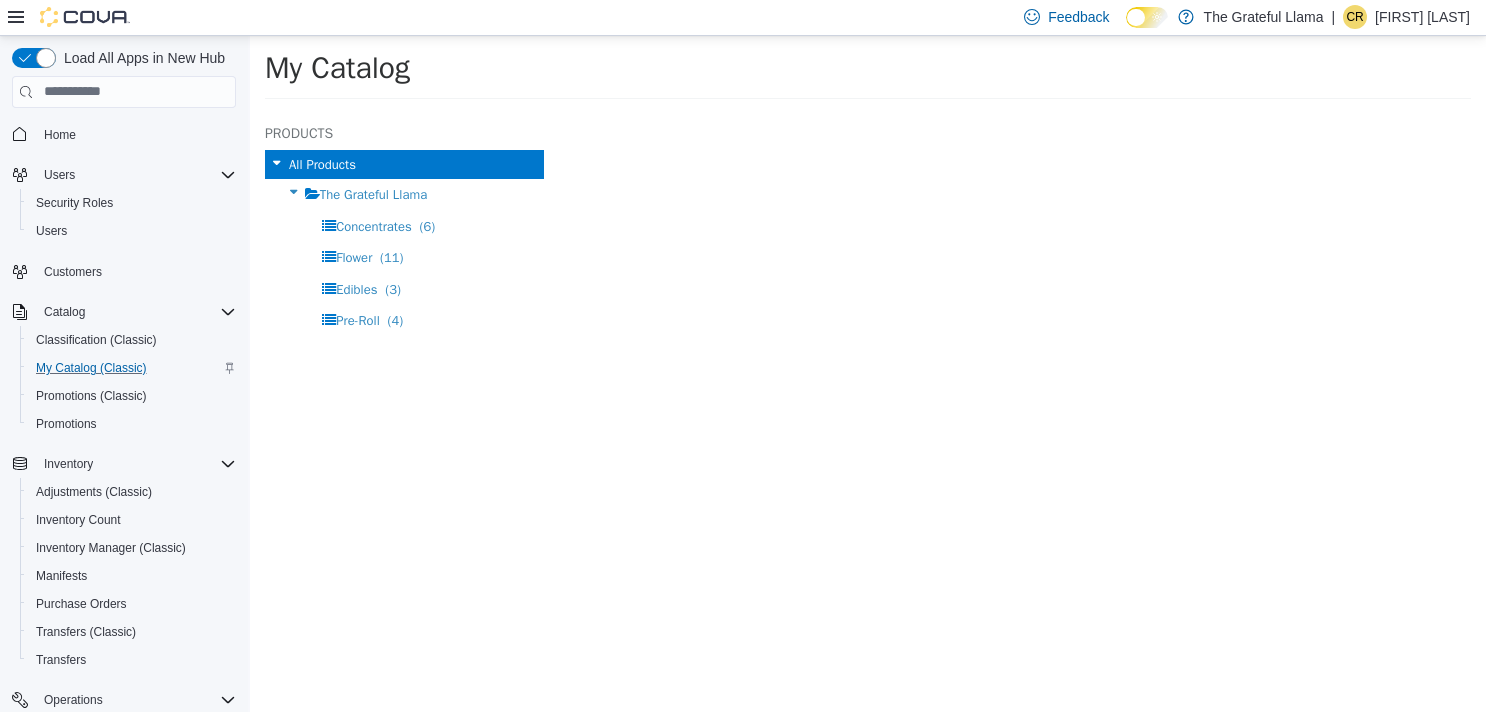 select on "**********" 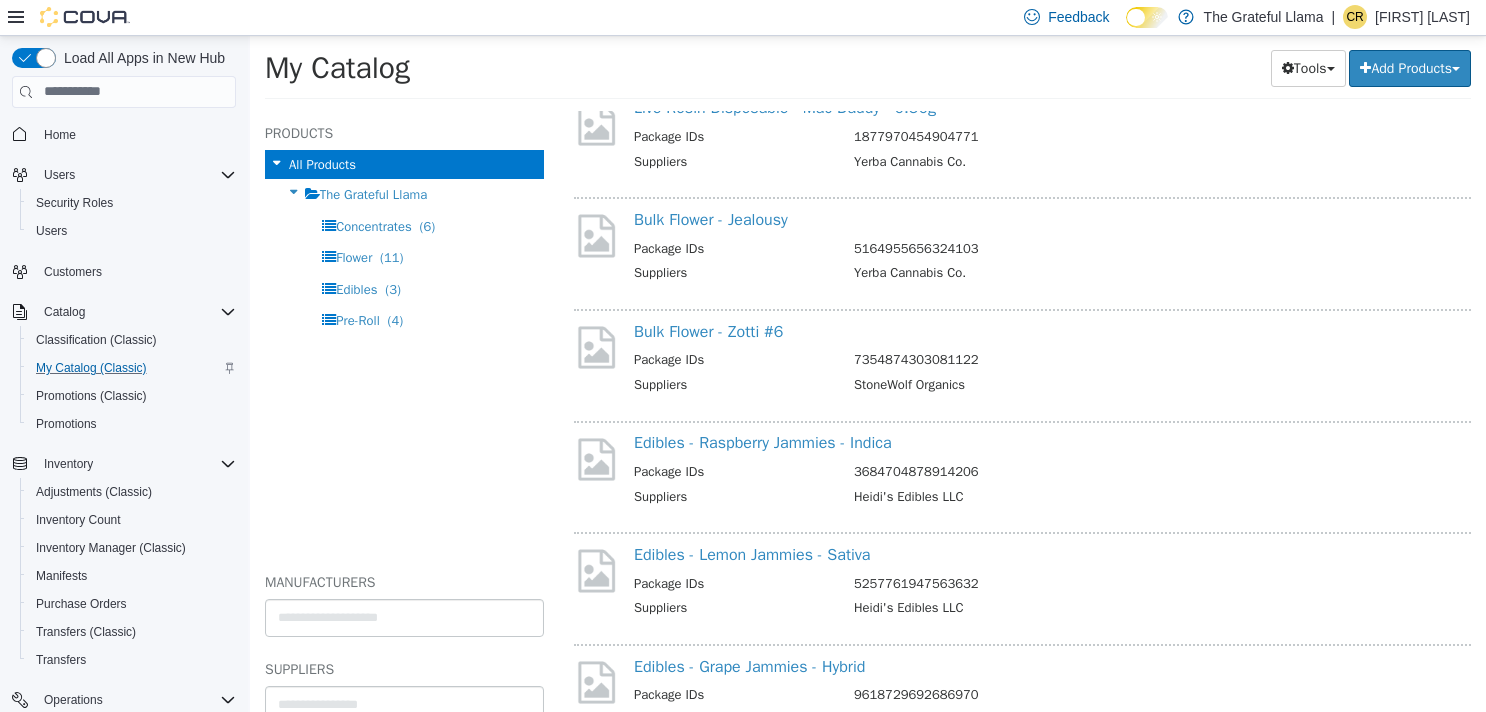 scroll, scrollTop: 0, scrollLeft: 0, axis: both 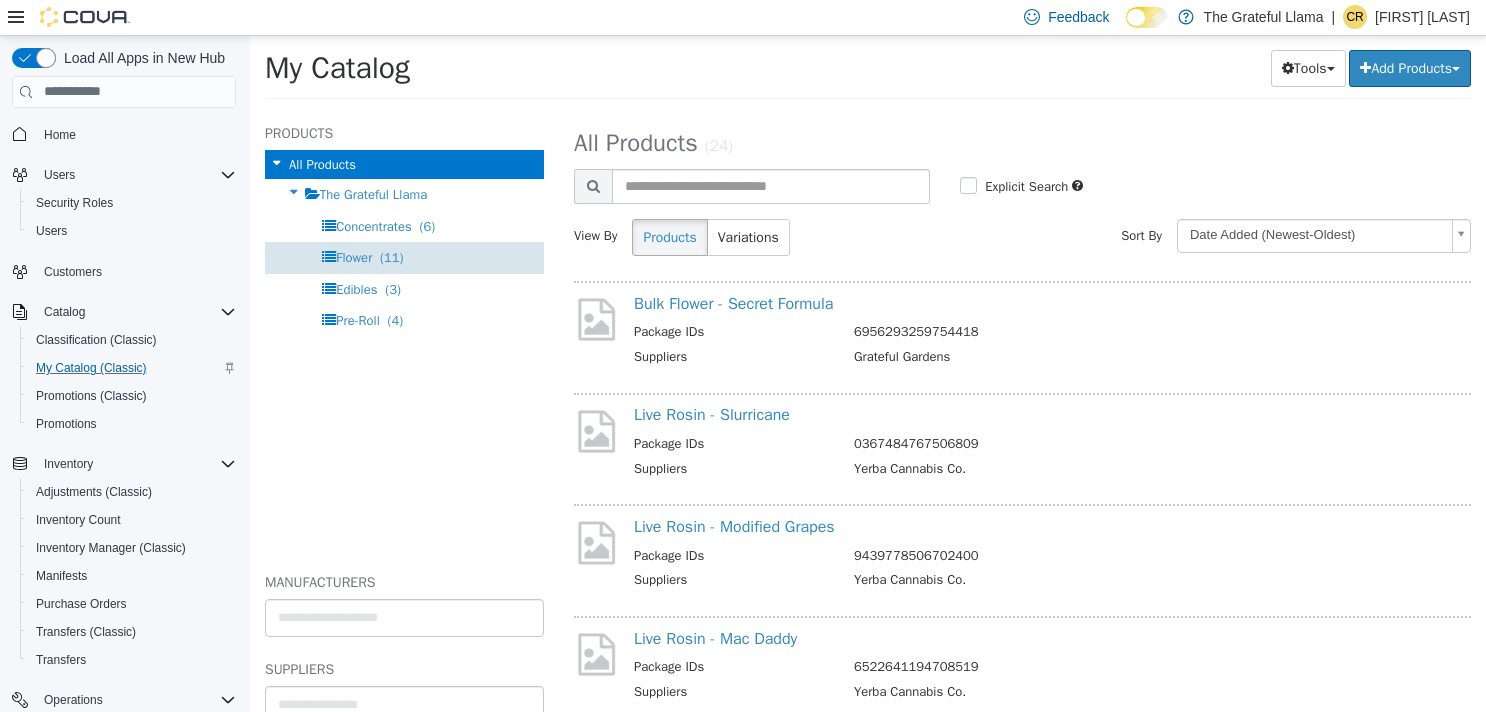 click on "Flower
(11)" at bounding box center [404, 256] 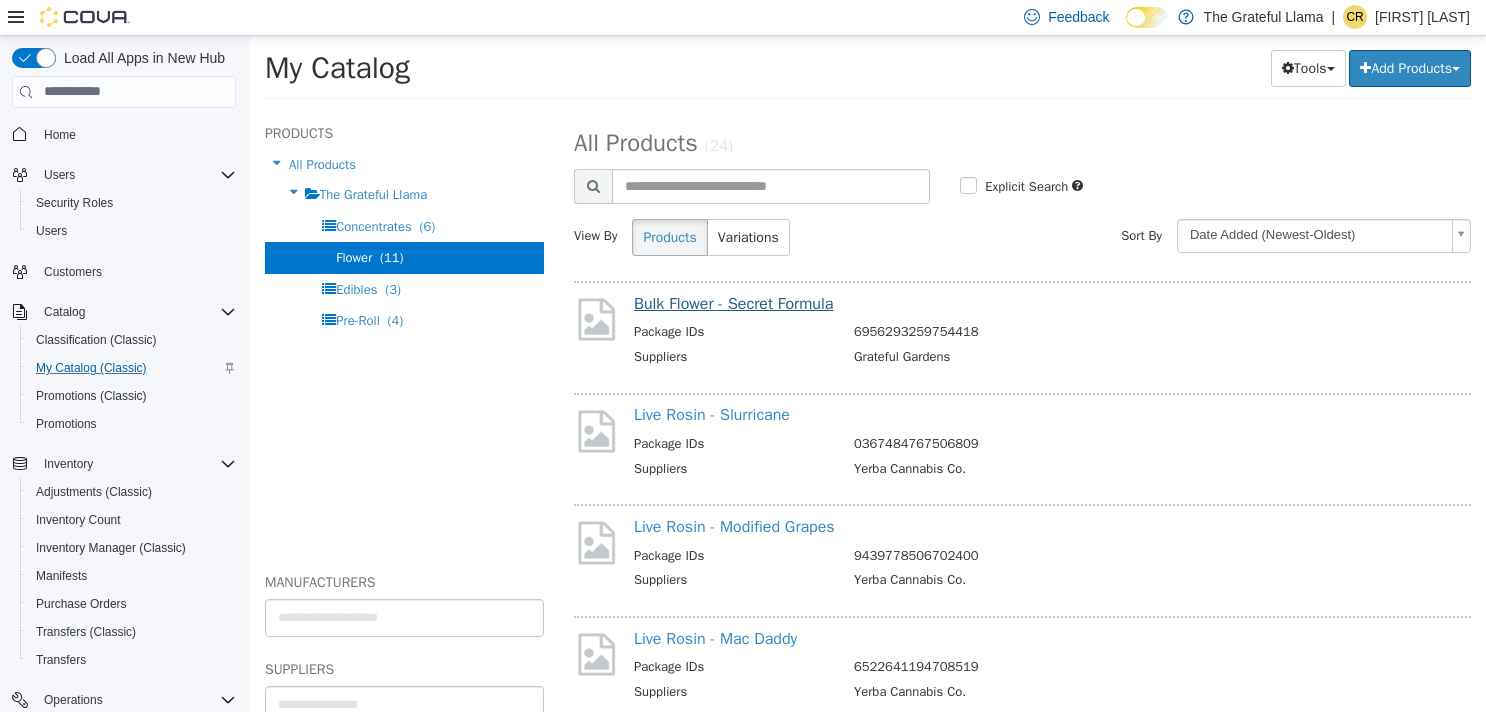 select on "**********" 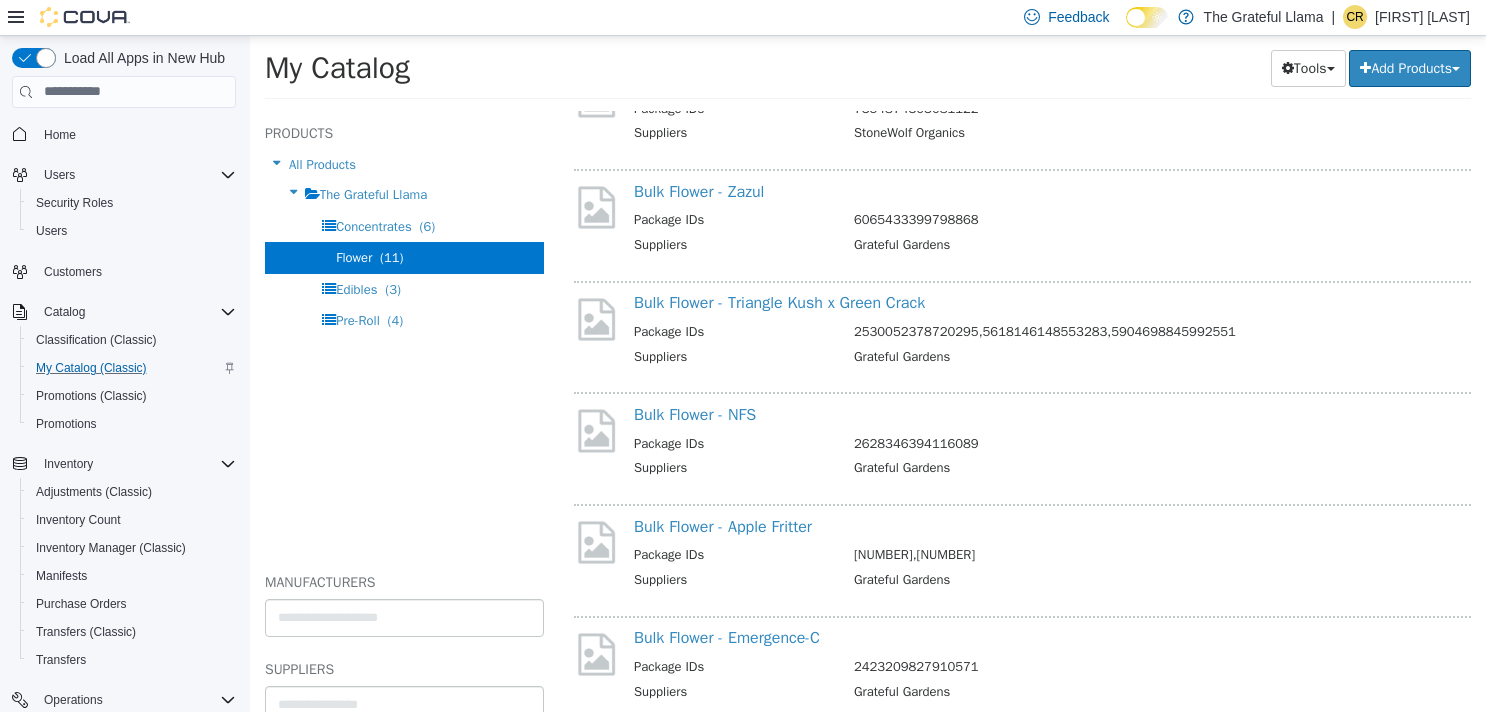 scroll, scrollTop: 449, scrollLeft: 0, axis: vertical 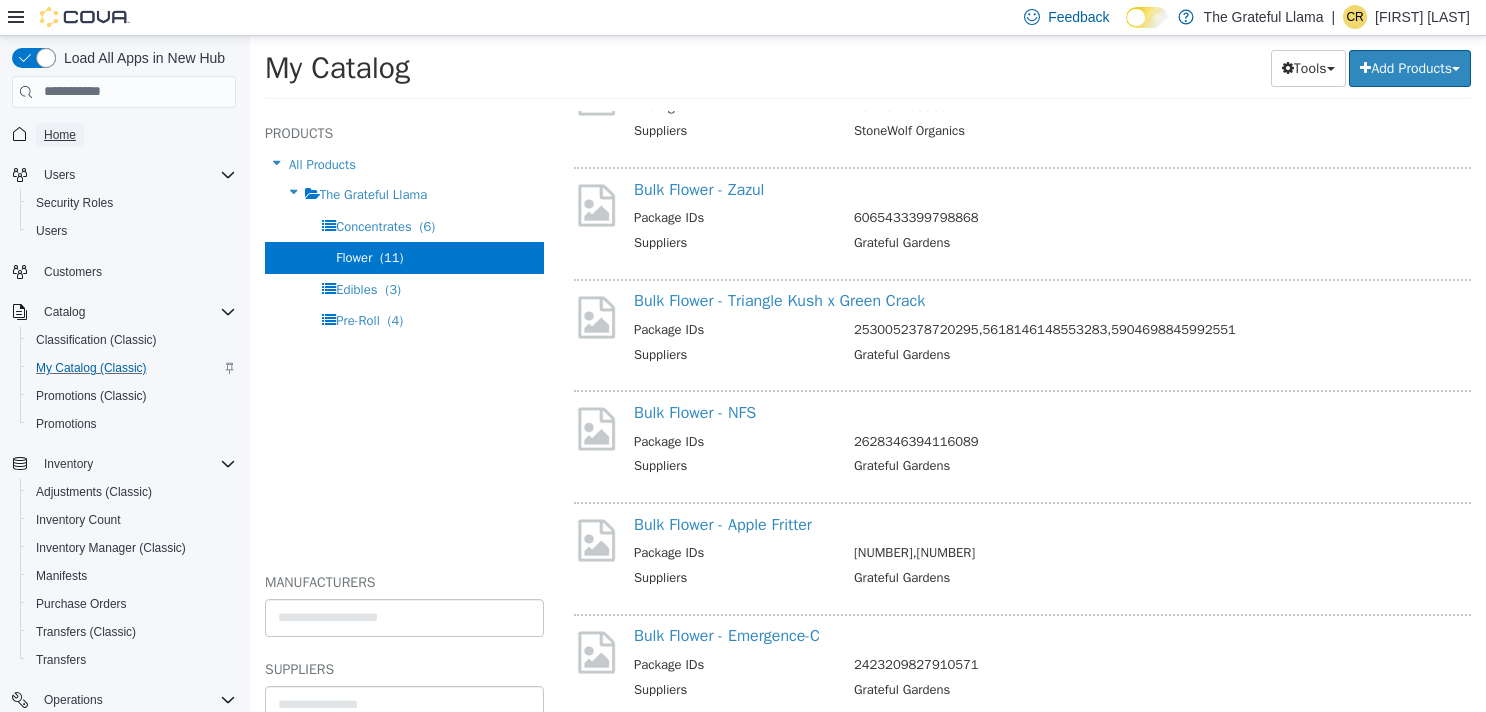 click on "Home" at bounding box center (60, 135) 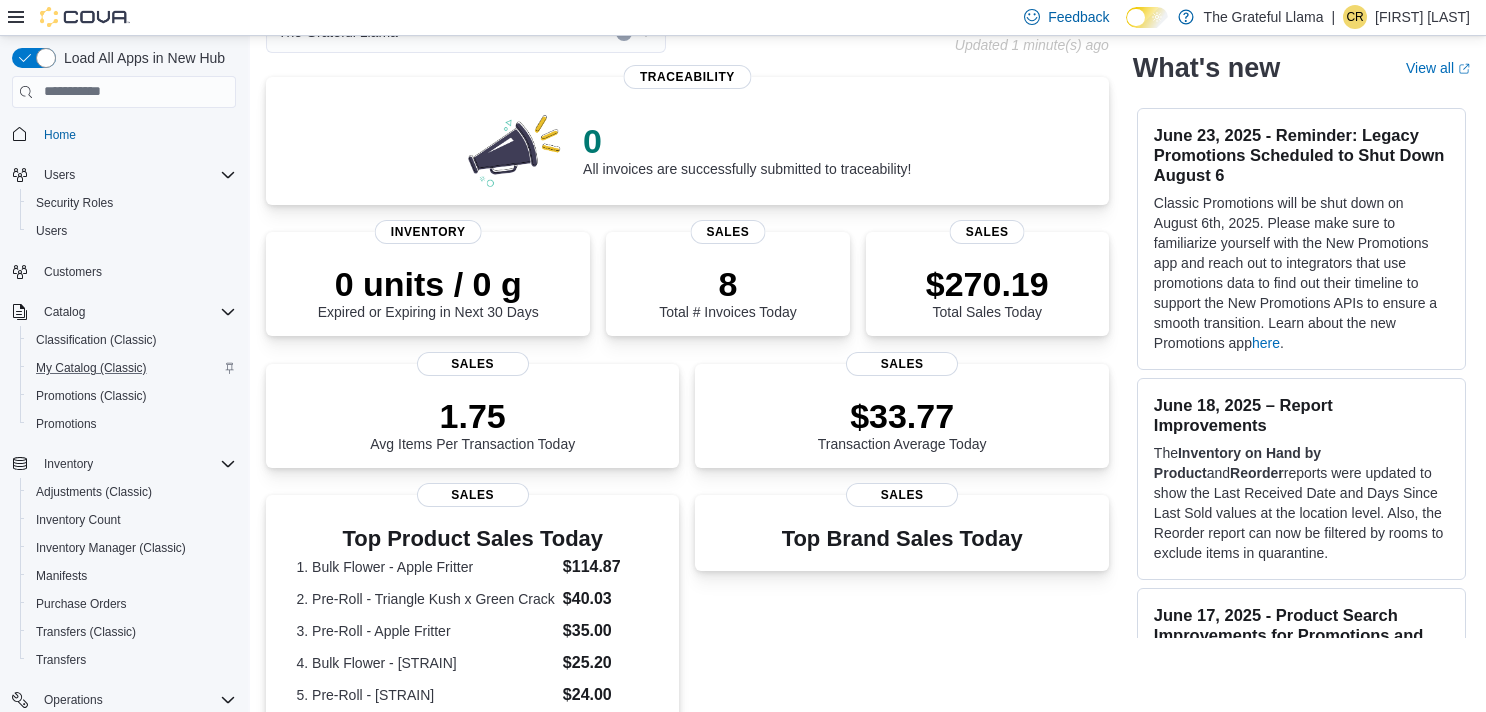 scroll, scrollTop: 110, scrollLeft: 0, axis: vertical 